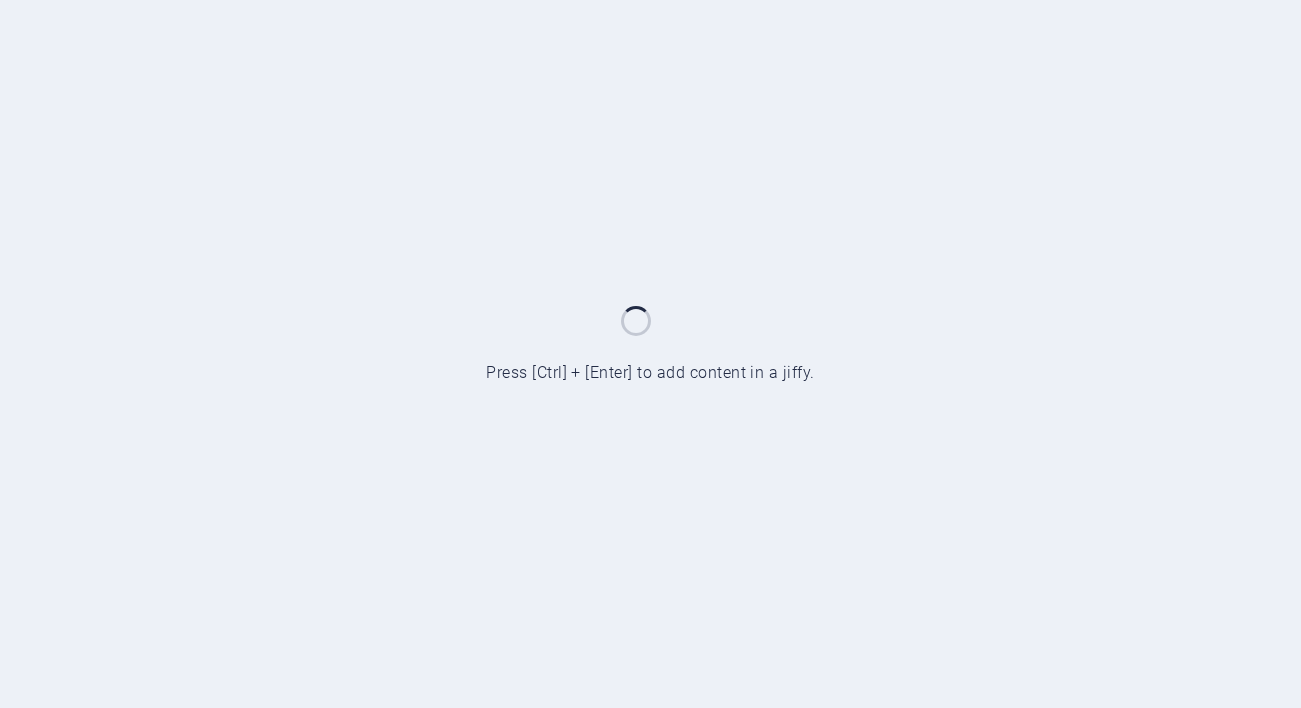 scroll, scrollTop: 0, scrollLeft: 0, axis: both 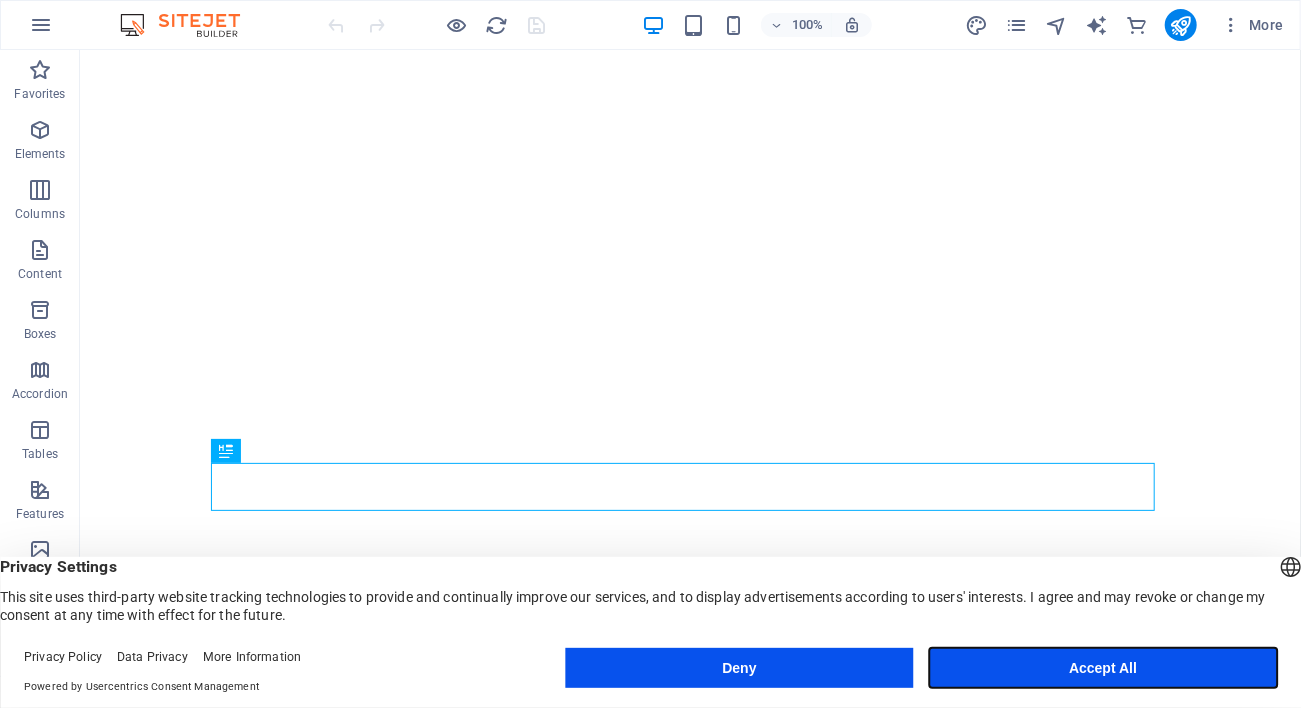 click on "Accept All" at bounding box center (1103, 668) 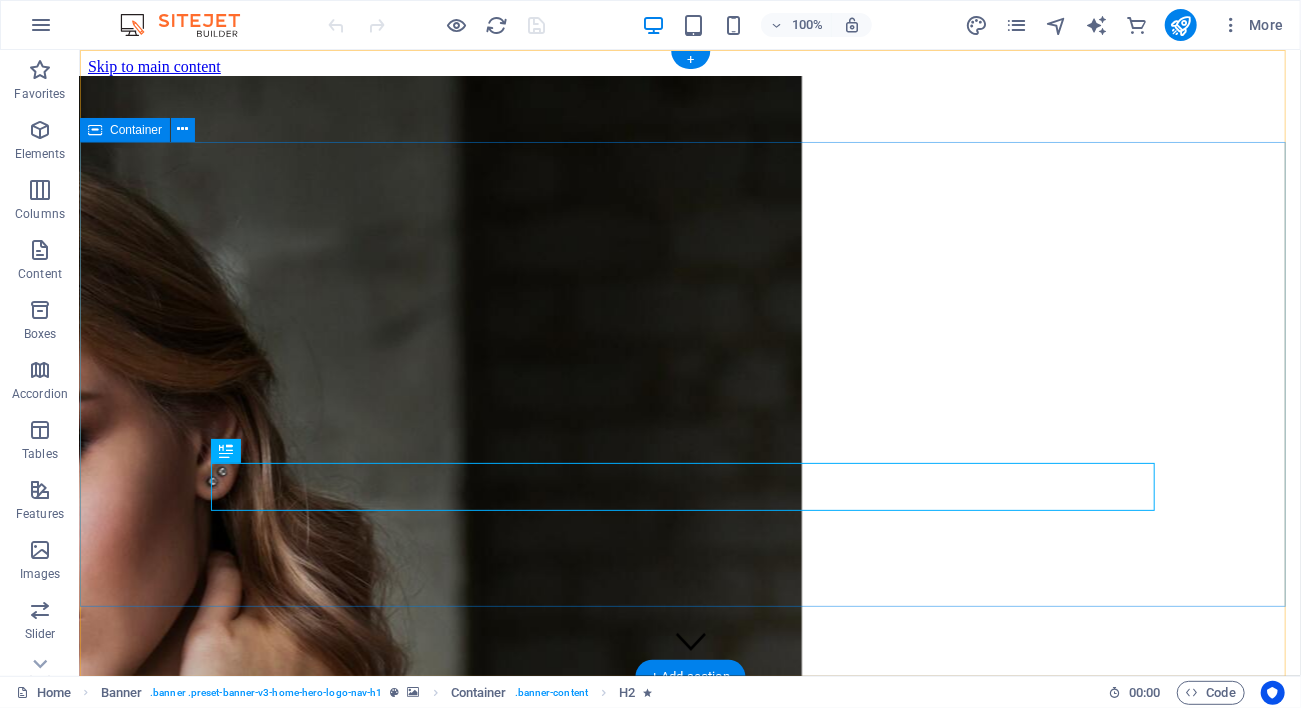 scroll, scrollTop: 0, scrollLeft: 0, axis: both 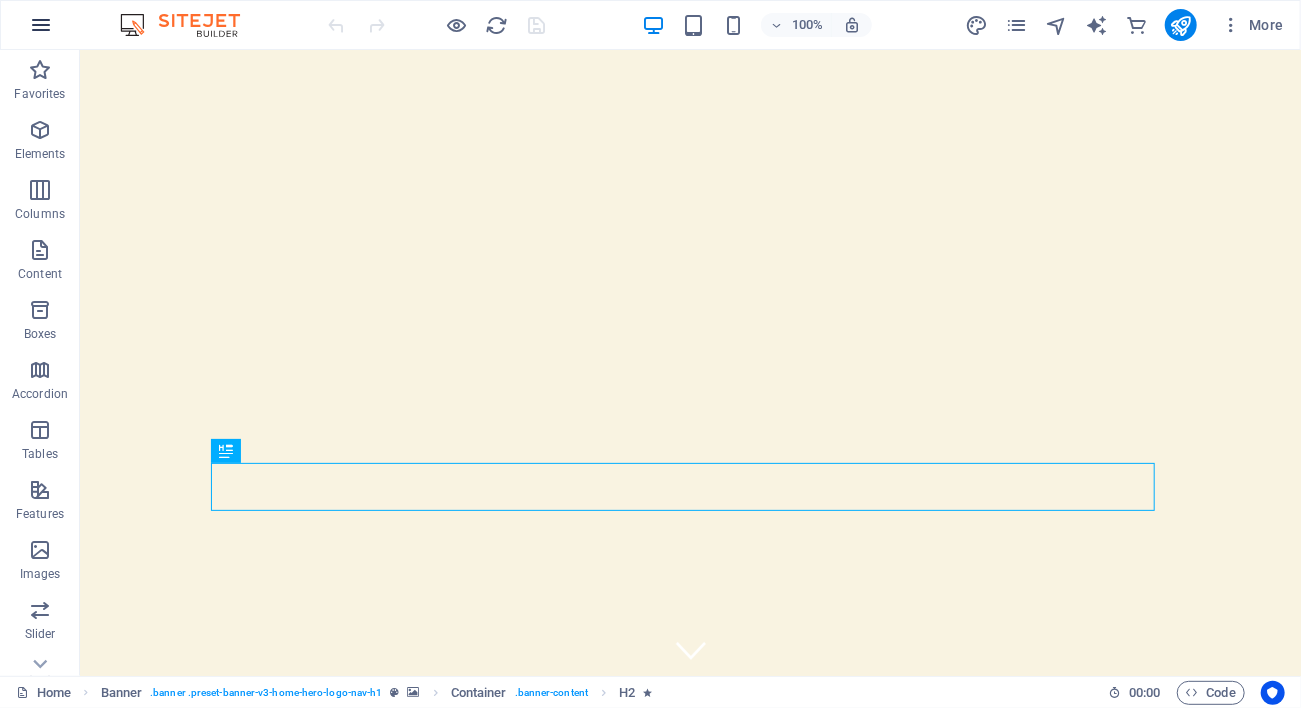 click at bounding box center (41, 25) 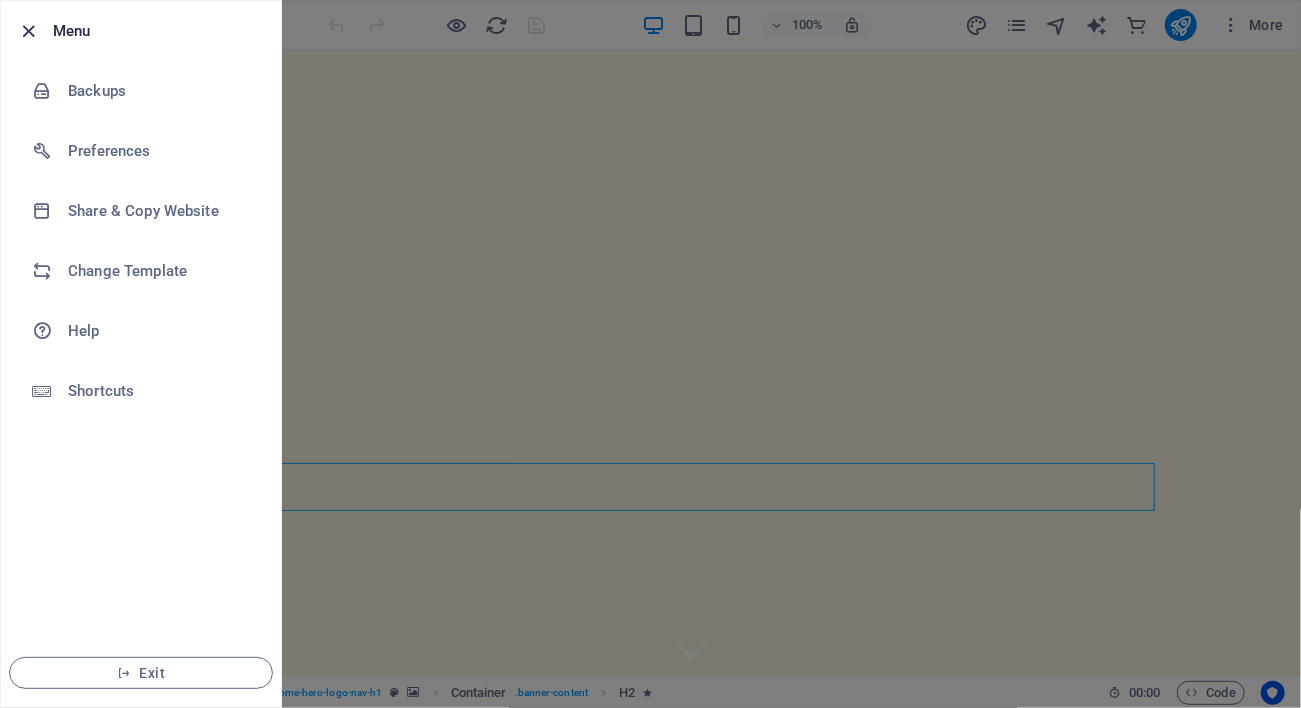 click at bounding box center [29, 31] 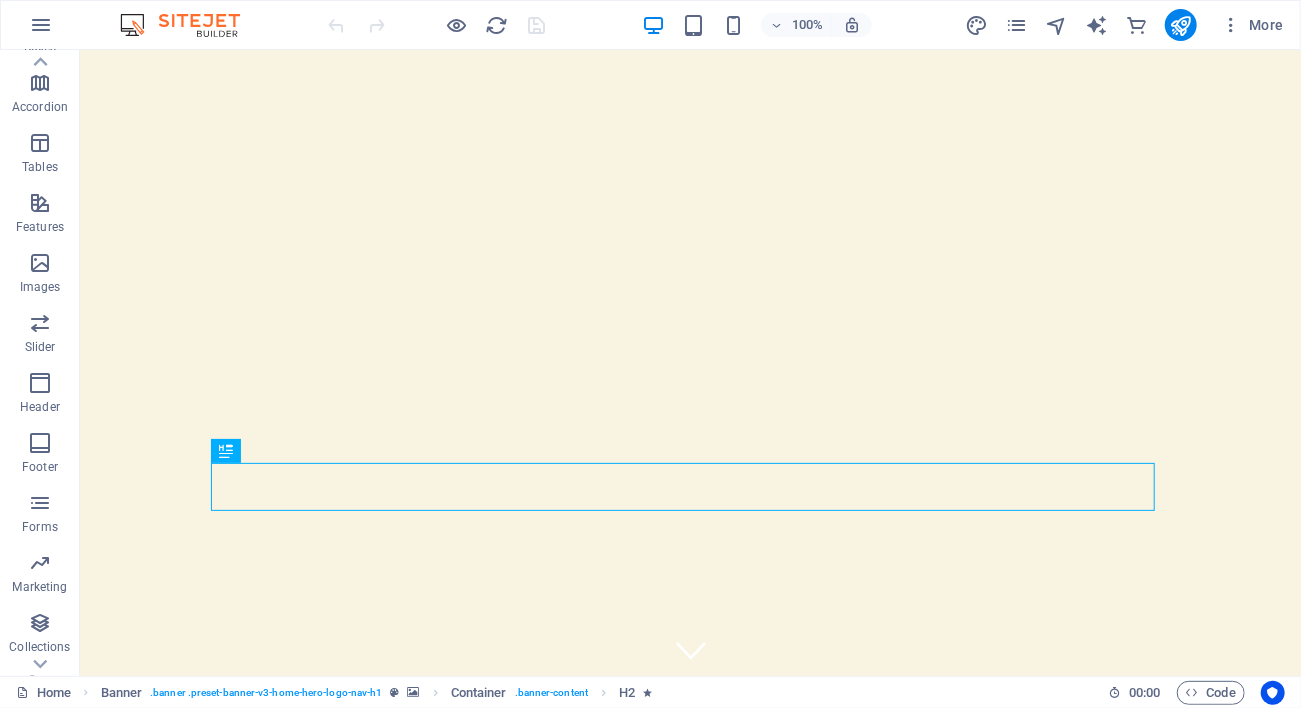 scroll, scrollTop: 333, scrollLeft: 0, axis: vertical 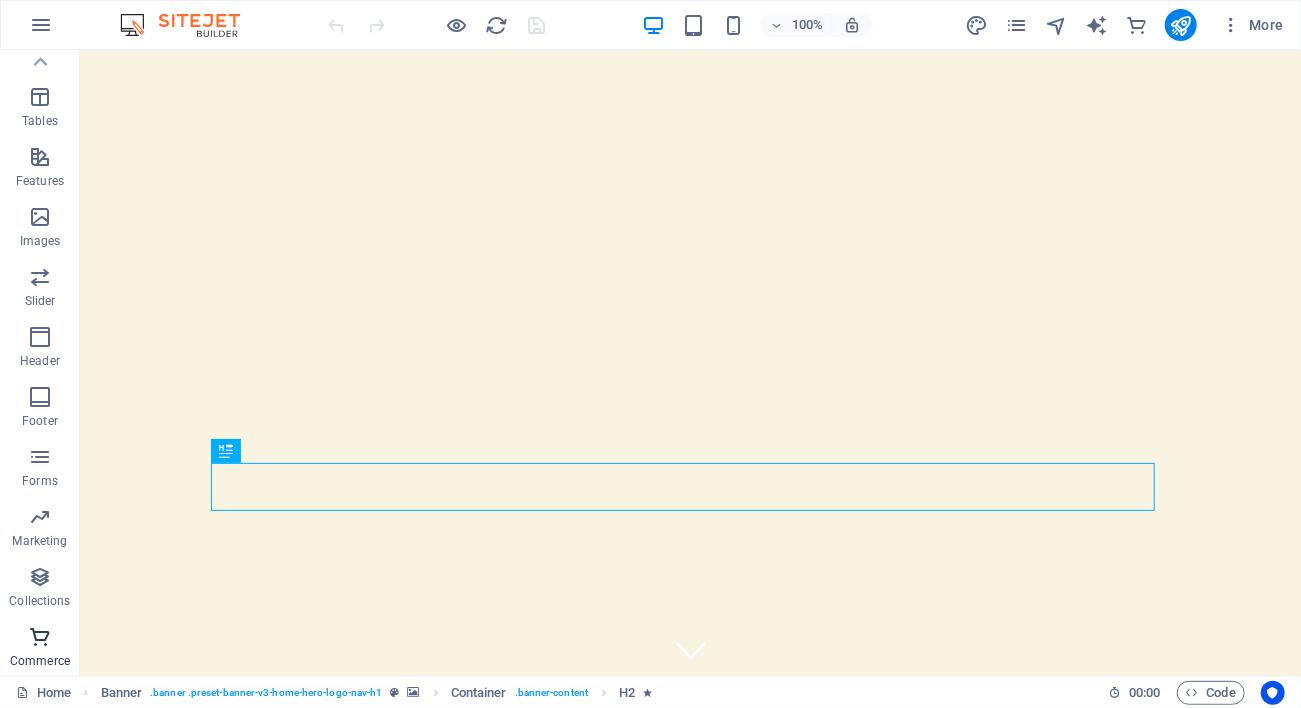 click on "Commerce" at bounding box center (40, 661) 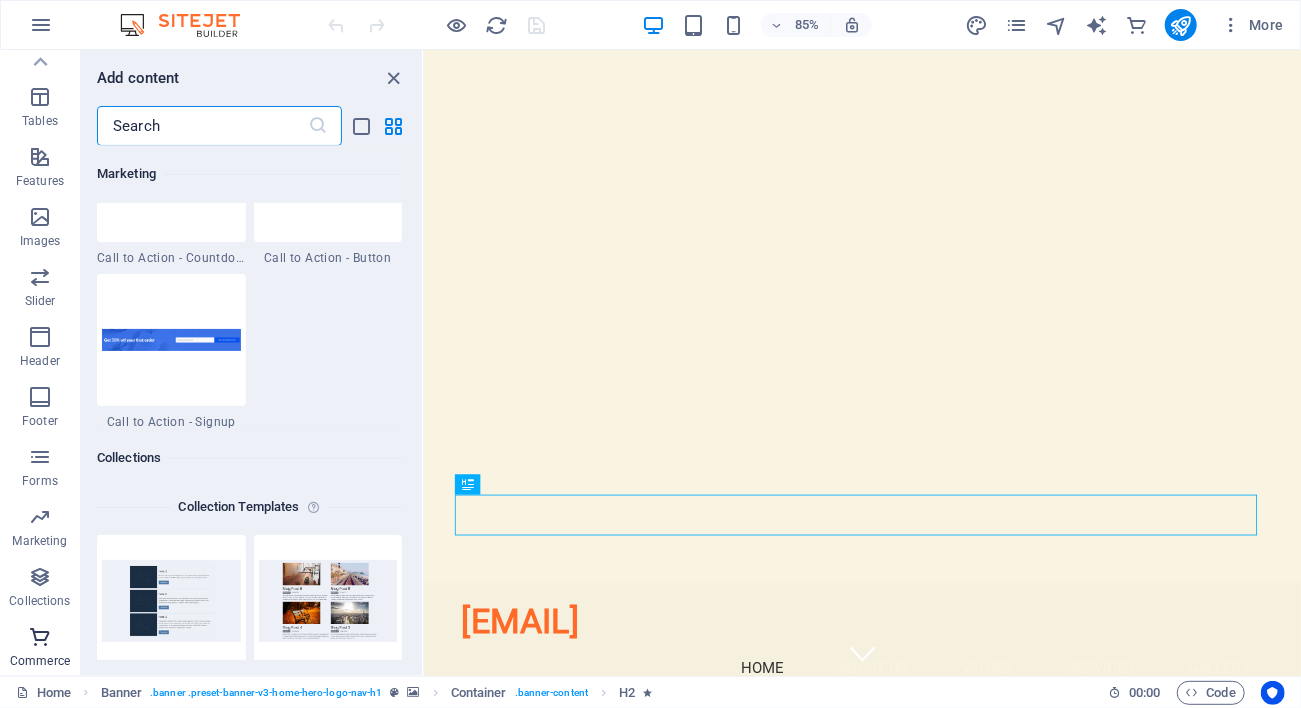 scroll, scrollTop: 19268, scrollLeft: 0, axis: vertical 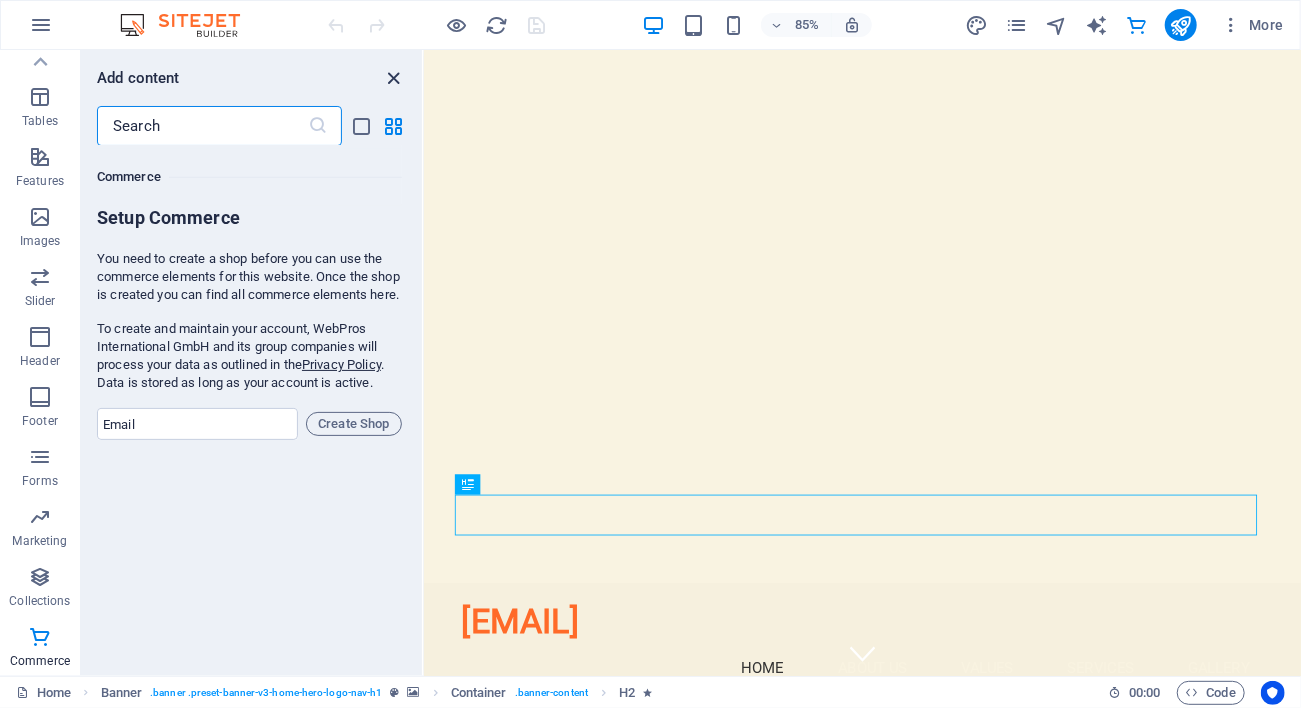 click at bounding box center [394, 78] 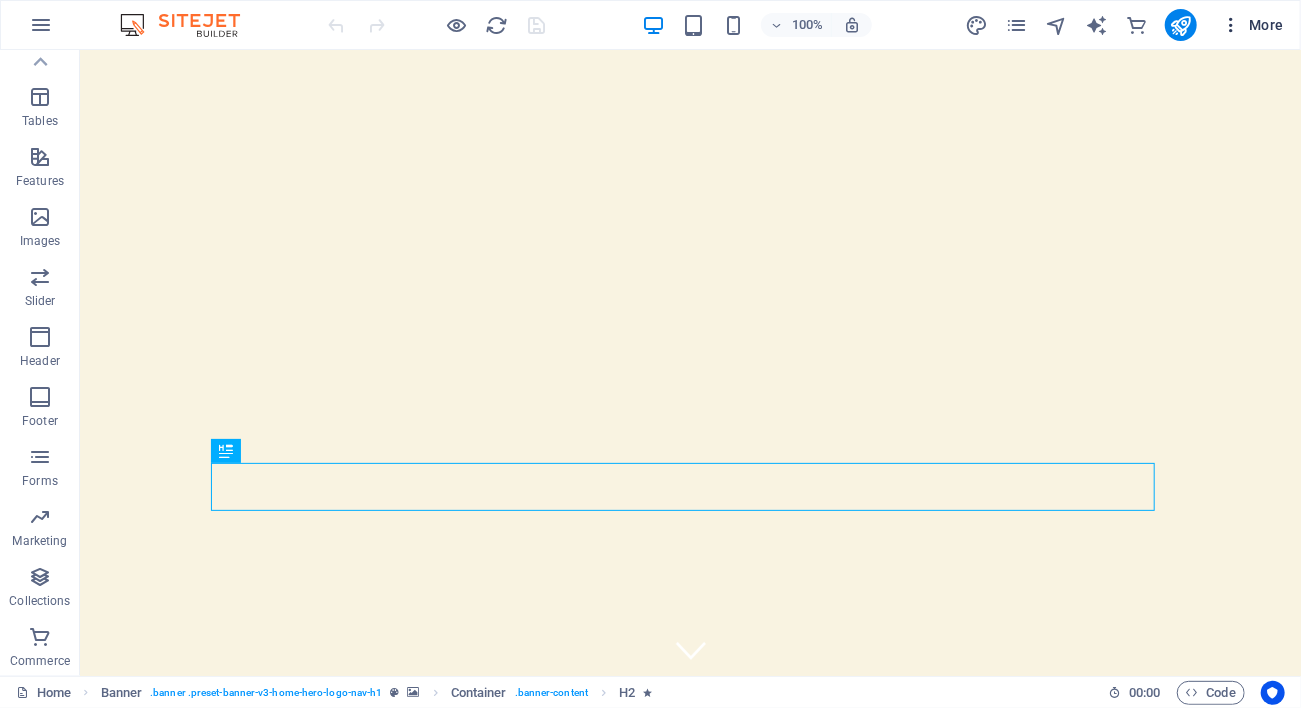 click on "More" at bounding box center [1252, 25] 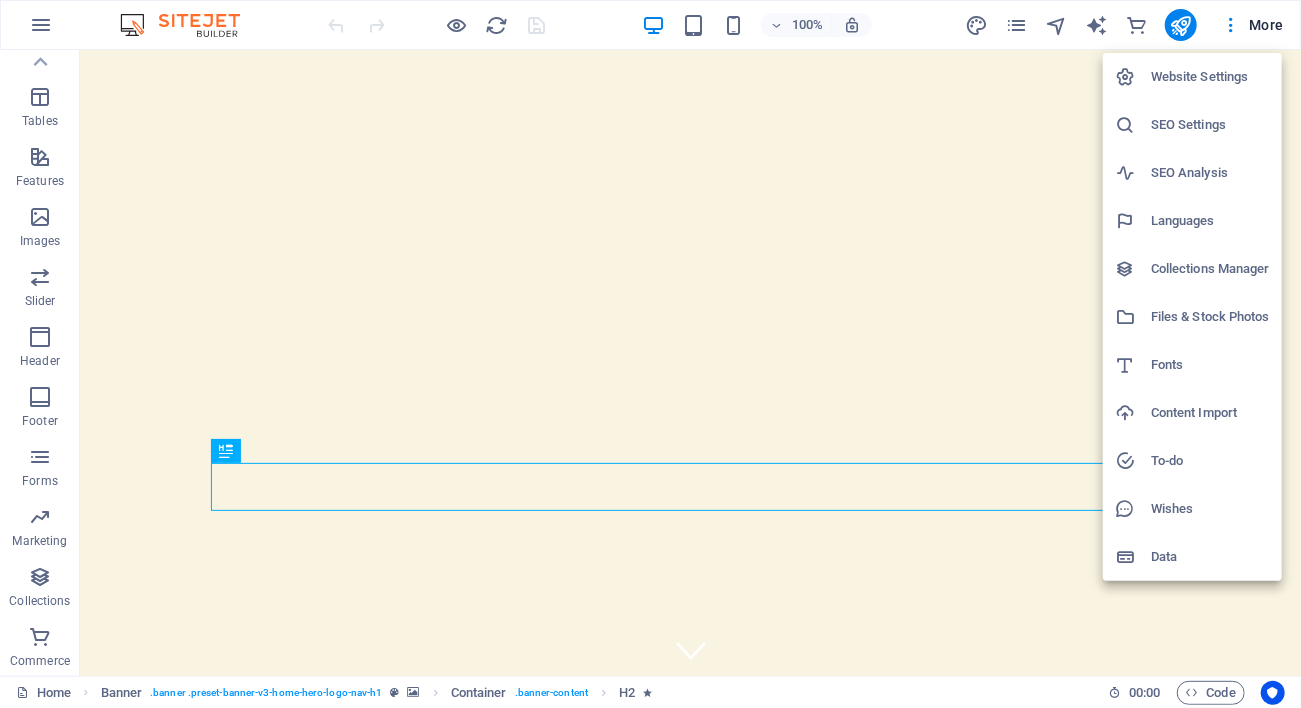 click on "To-do" at bounding box center [1210, 461] 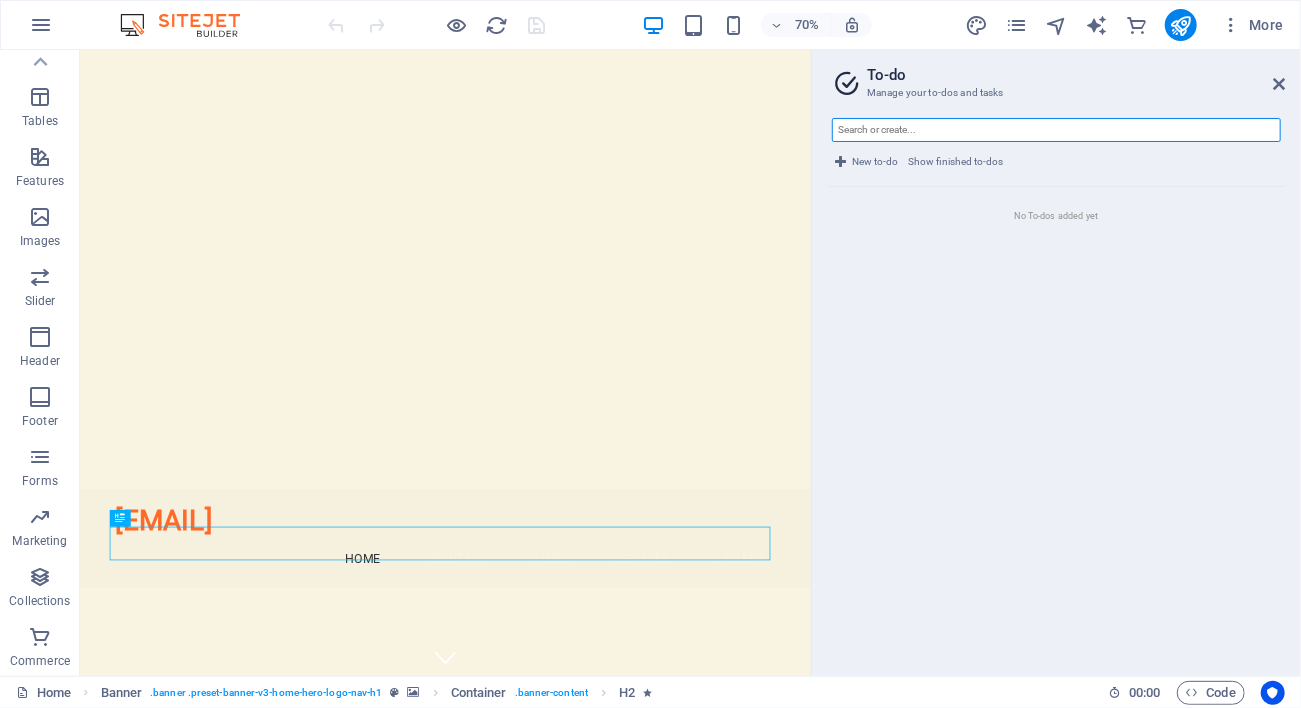 click at bounding box center [1056, 130] 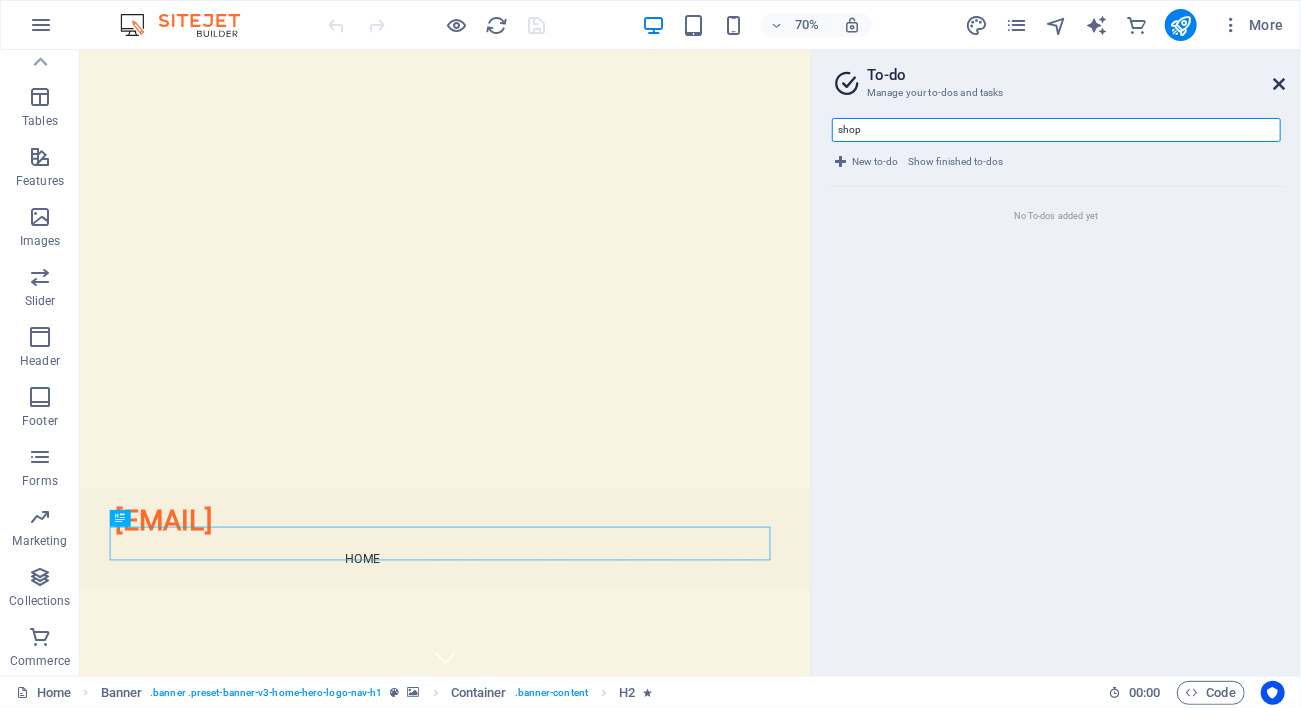 type on "shop" 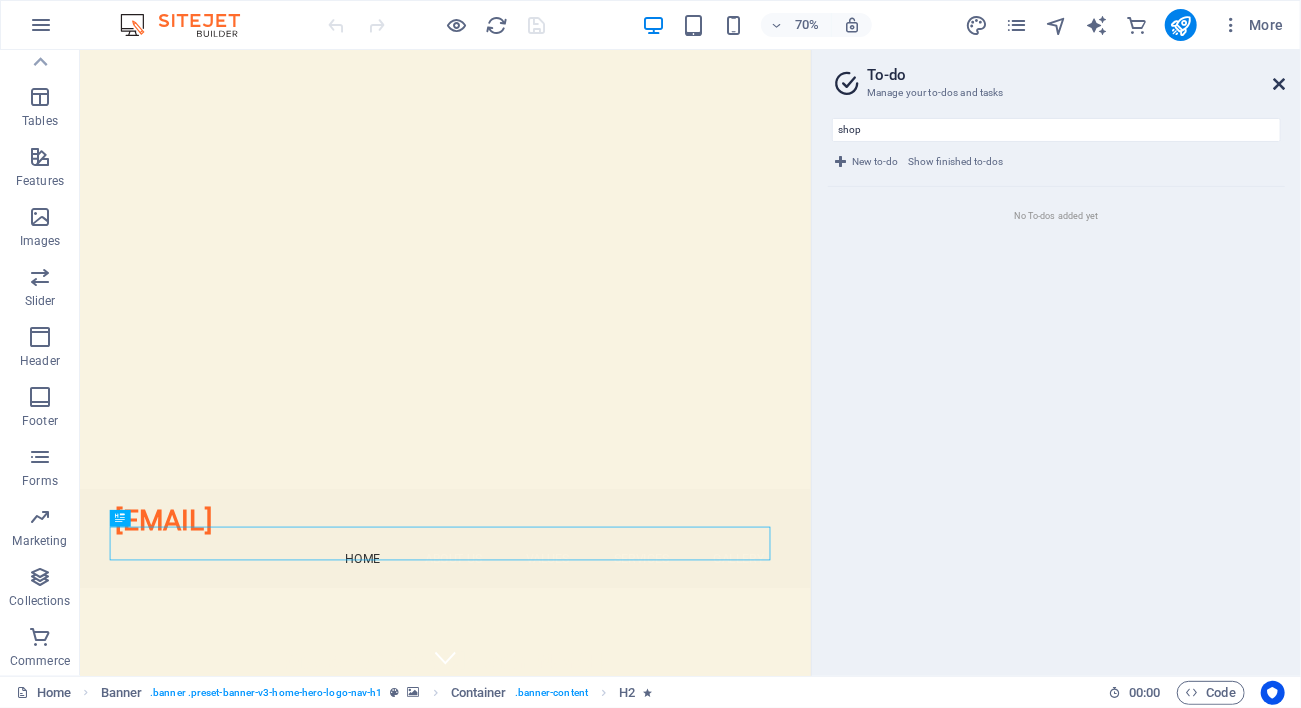 click at bounding box center (1279, 84) 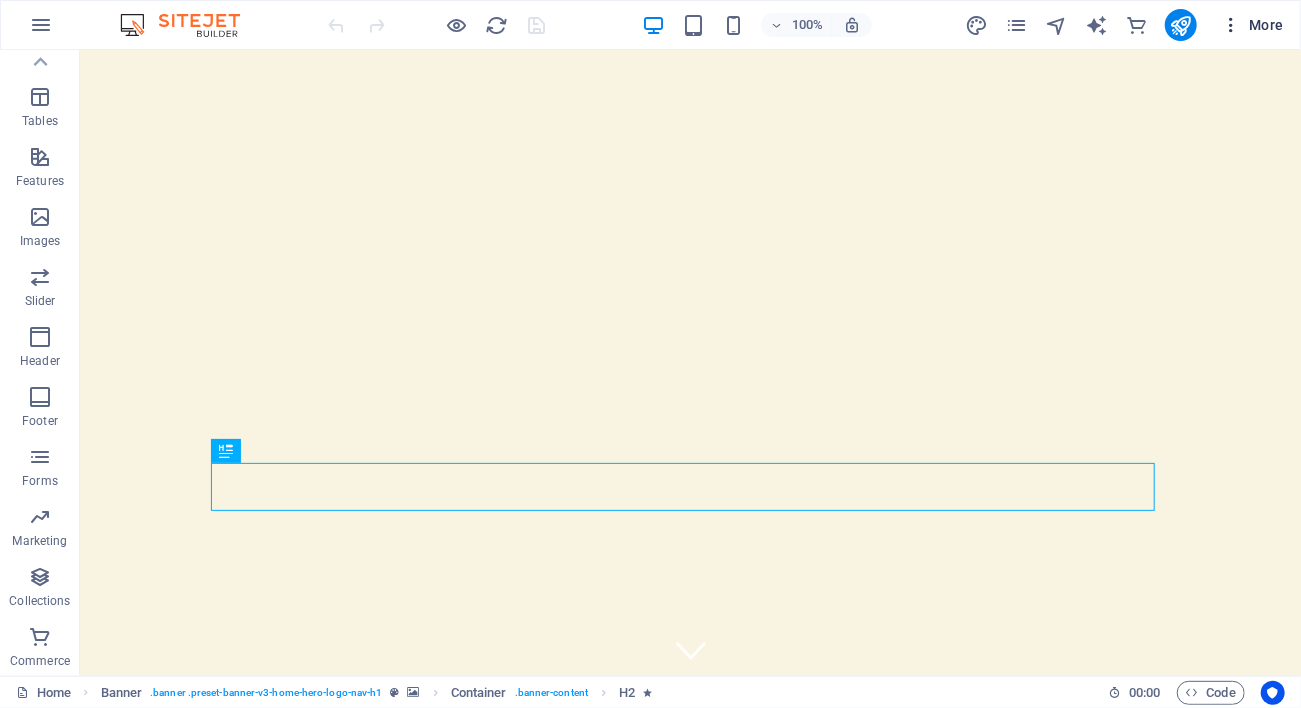 click on "More" at bounding box center (1252, 25) 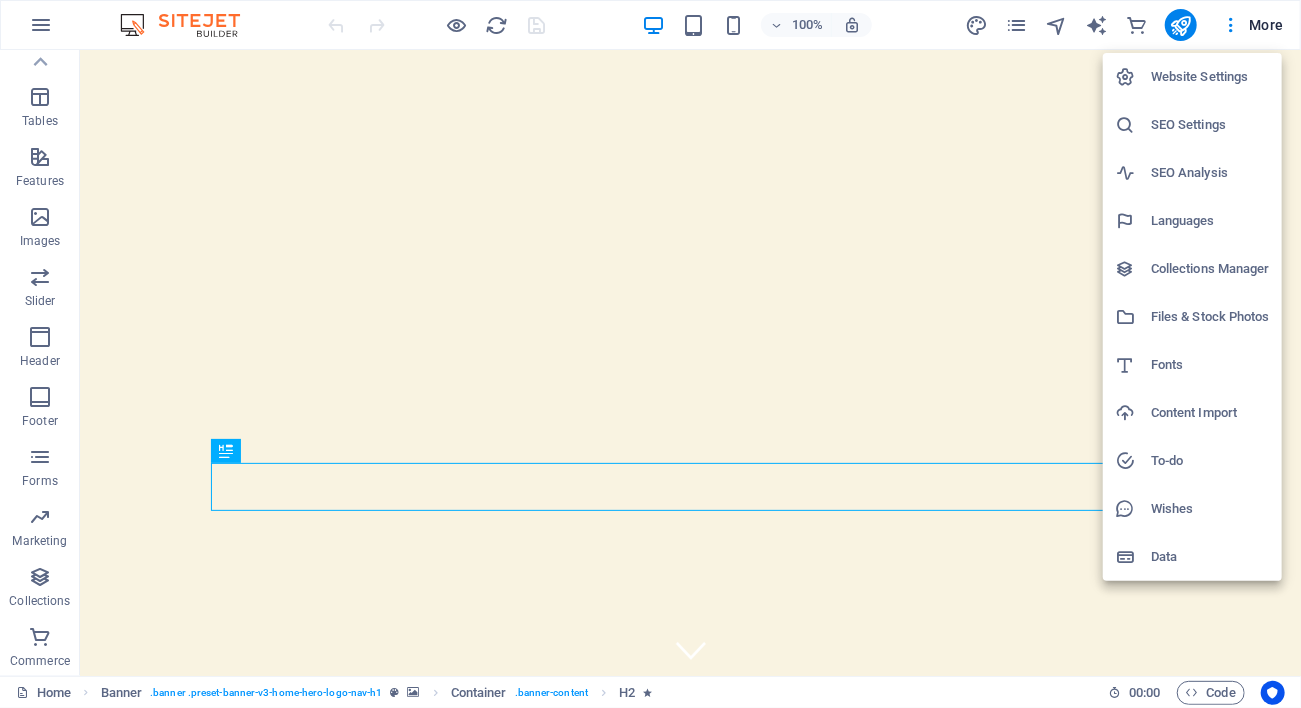 click on "Collections Manager" at bounding box center (1192, 269) 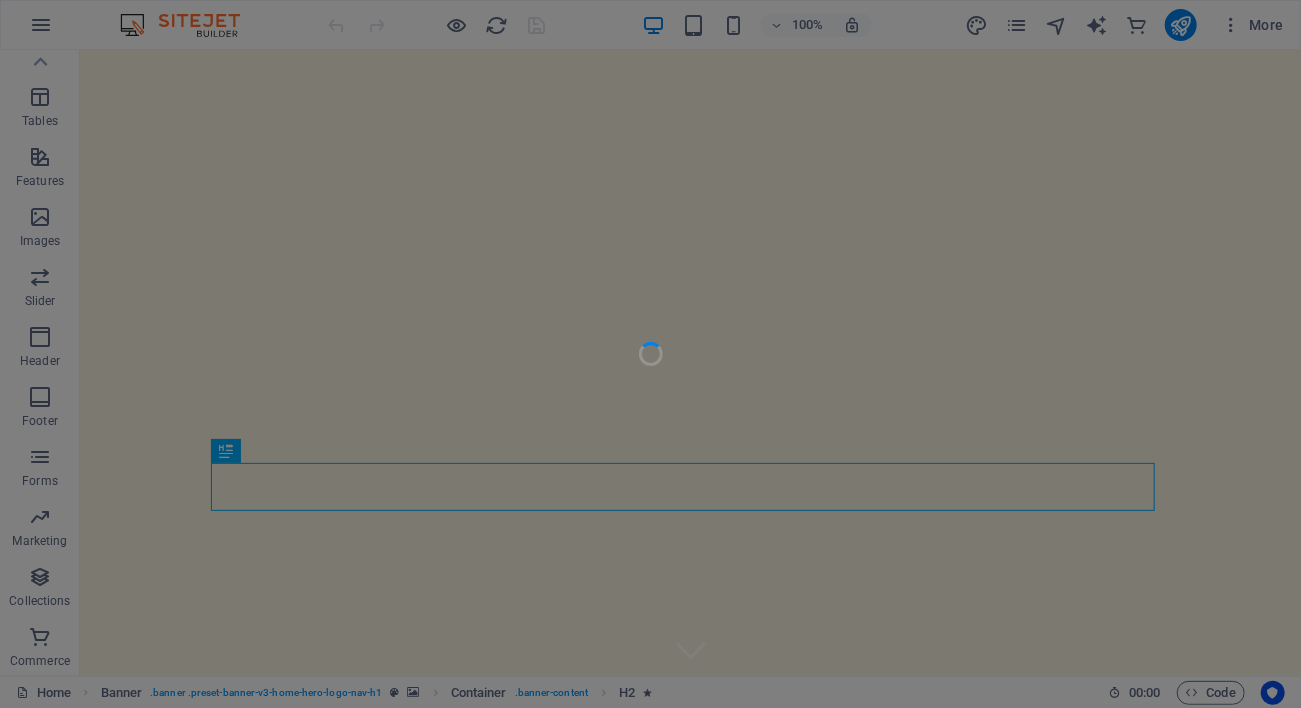 click at bounding box center (650, 354) 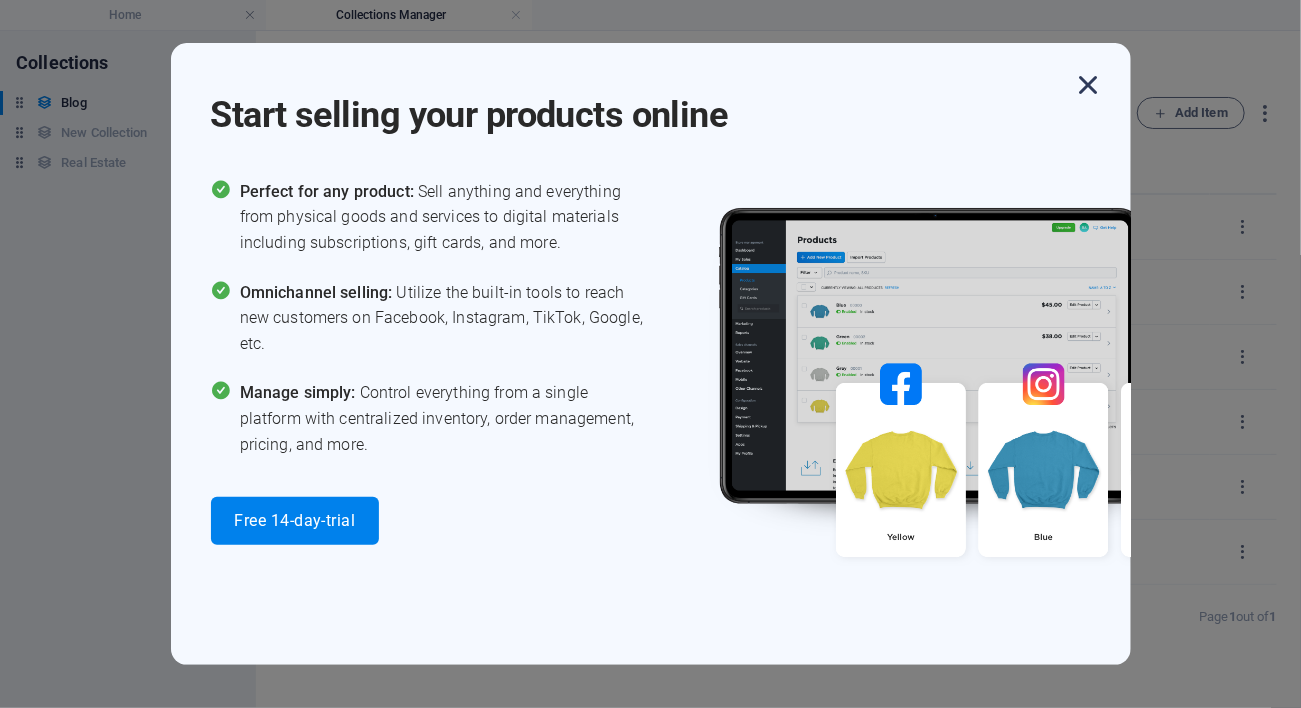 click at bounding box center (1089, 85) 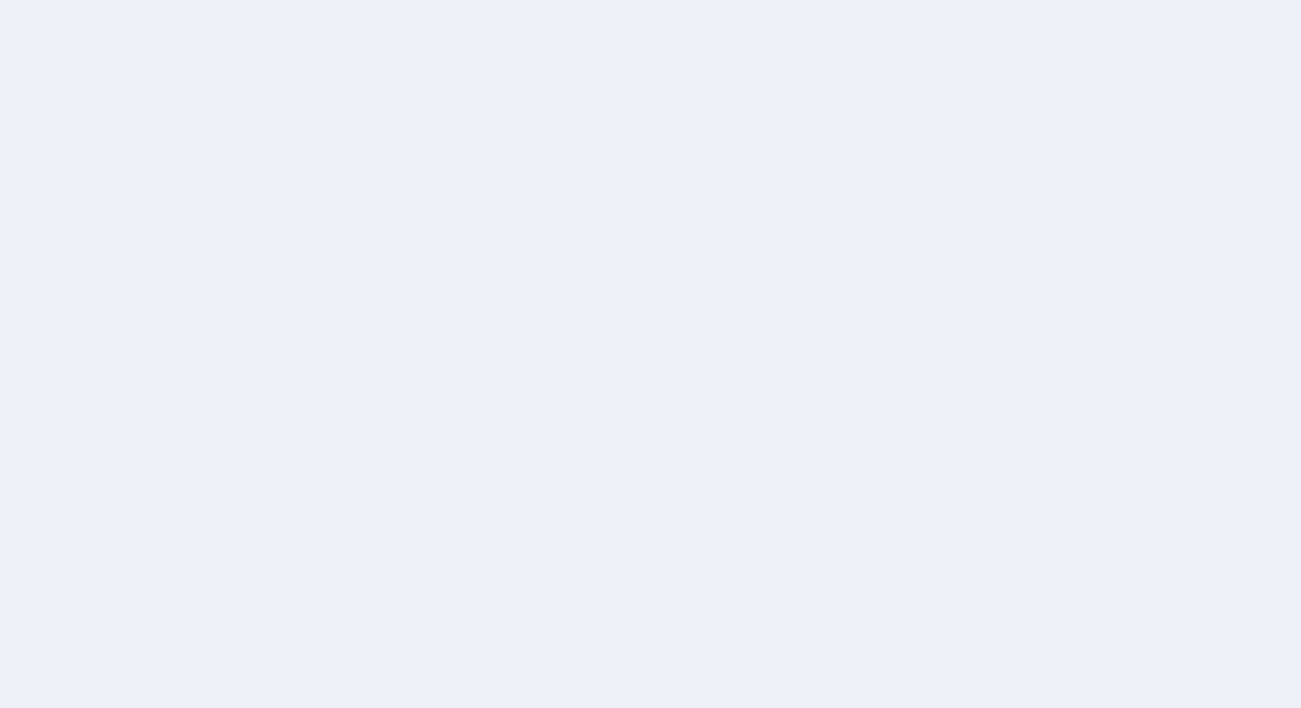 scroll, scrollTop: 0, scrollLeft: 0, axis: both 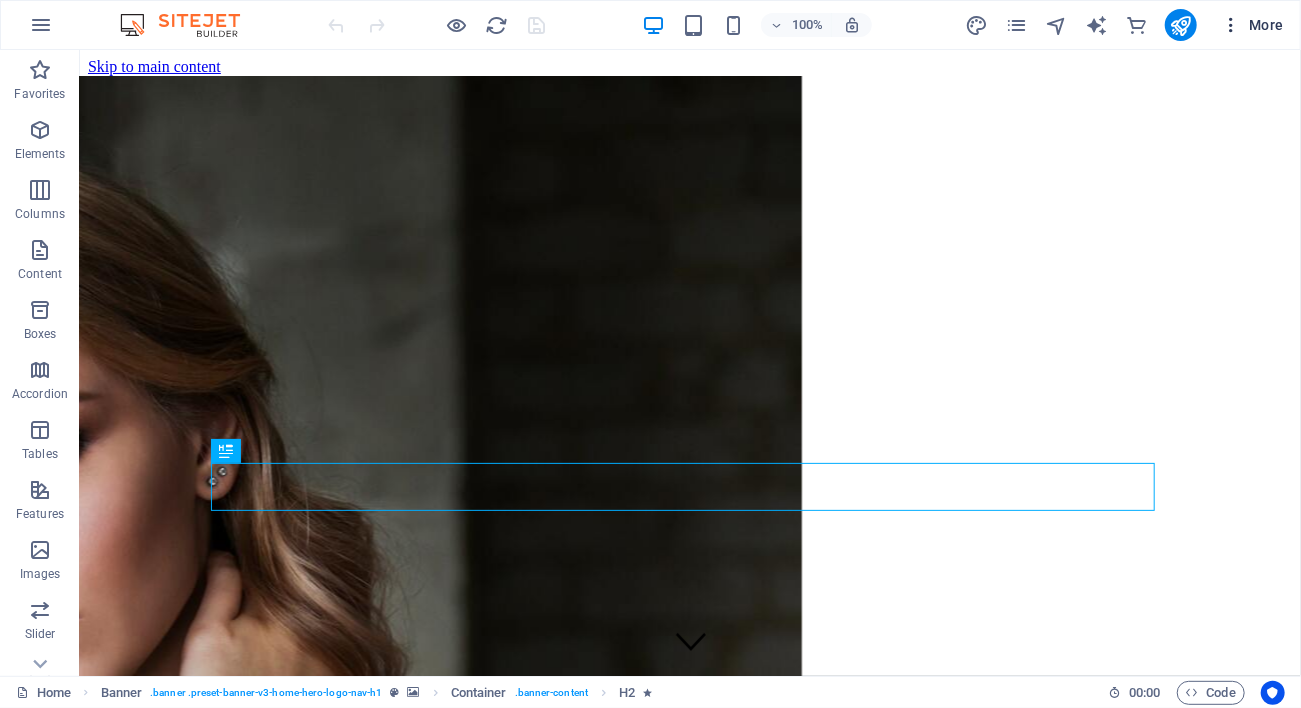 click on "More" at bounding box center [1252, 25] 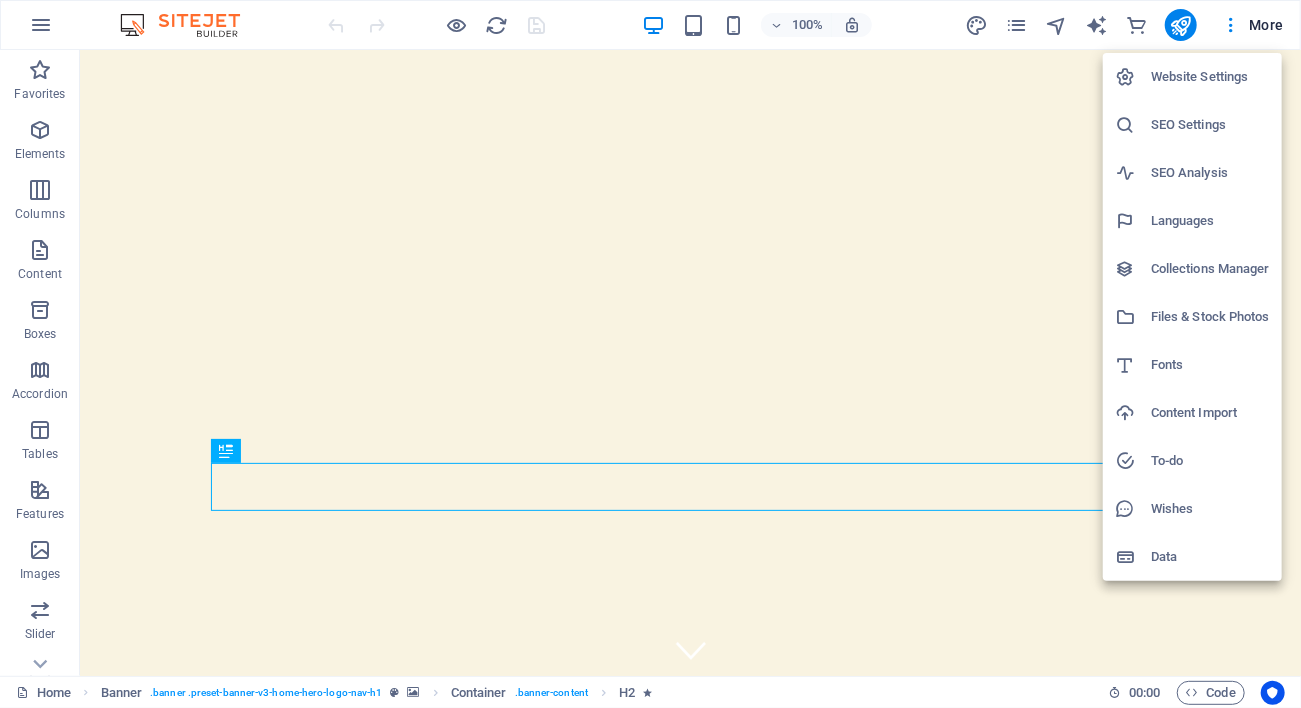 click on "Collections Manager" at bounding box center [1210, 269] 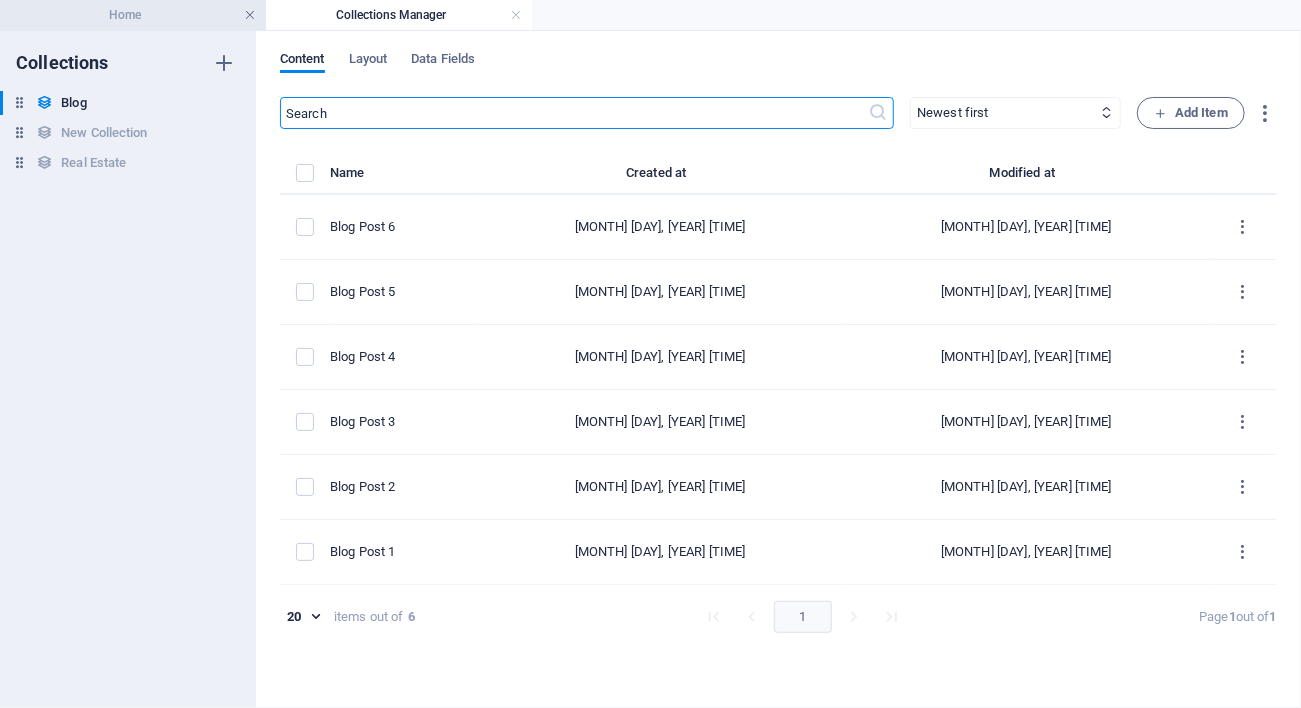 click at bounding box center [250, 15] 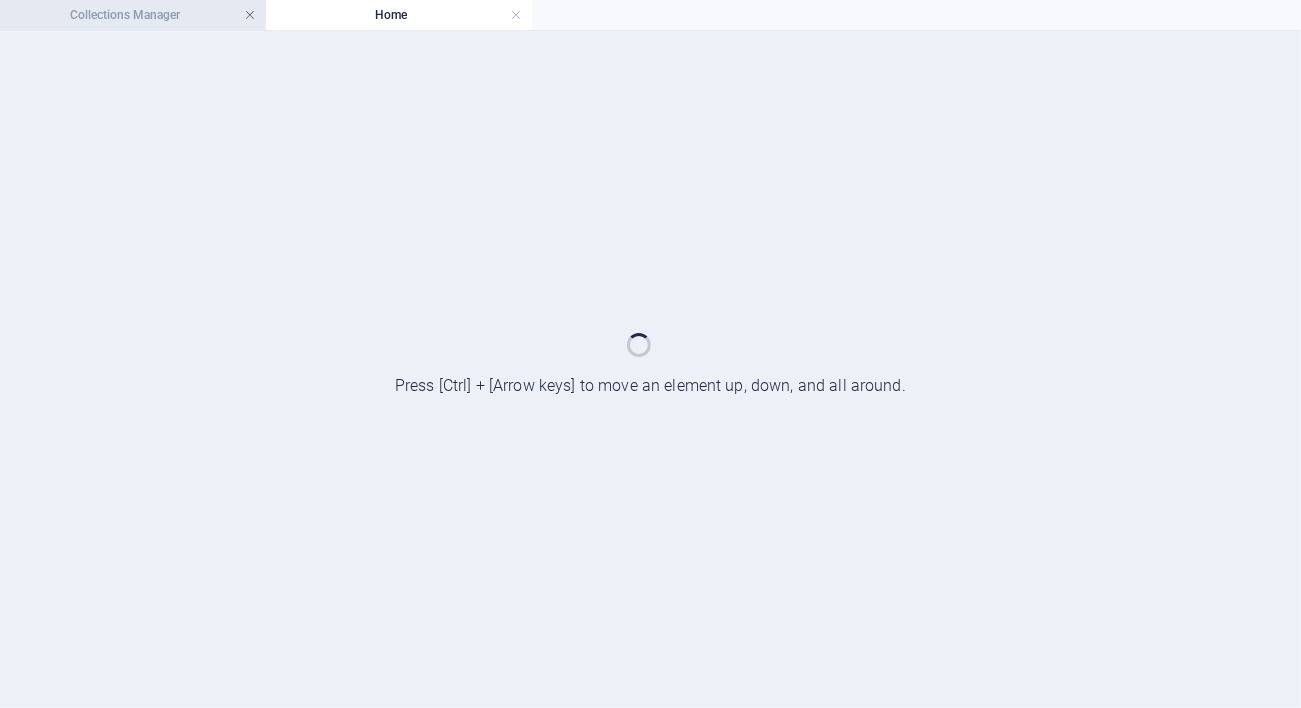 click at bounding box center (250, 15) 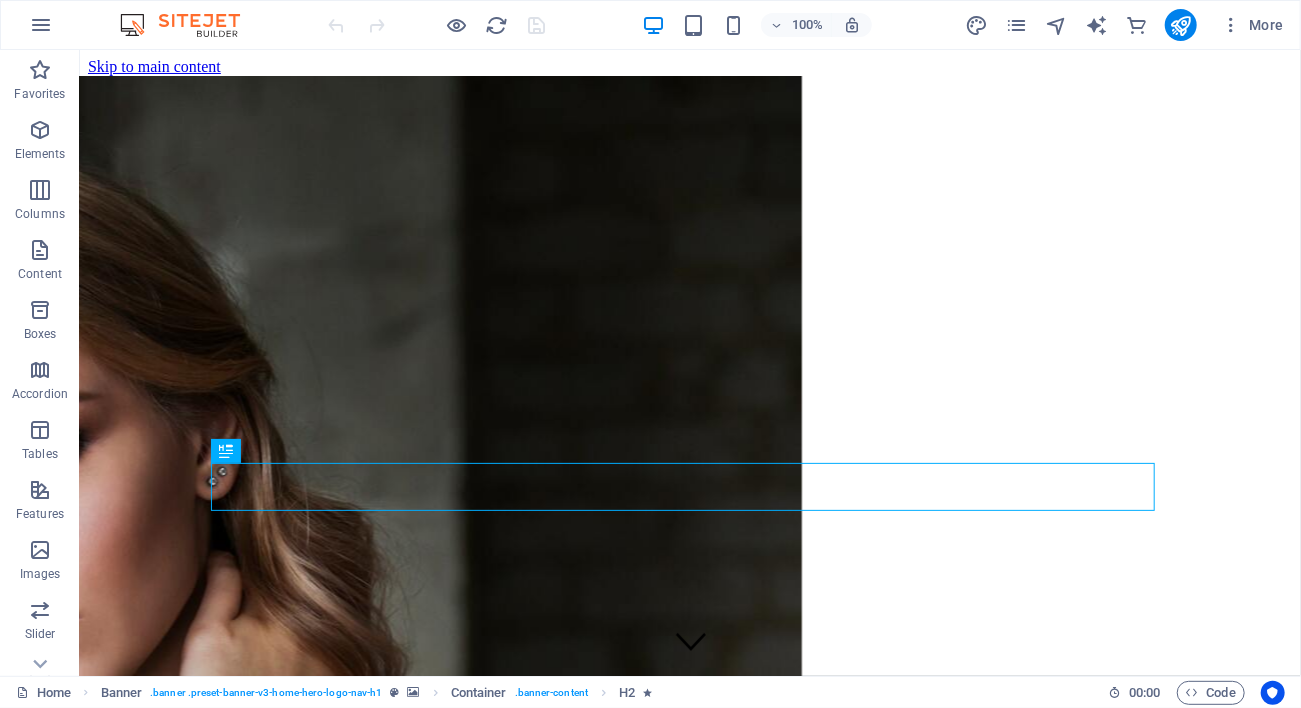 scroll, scrollTop: 0, scrollLeft: 0, axis: both 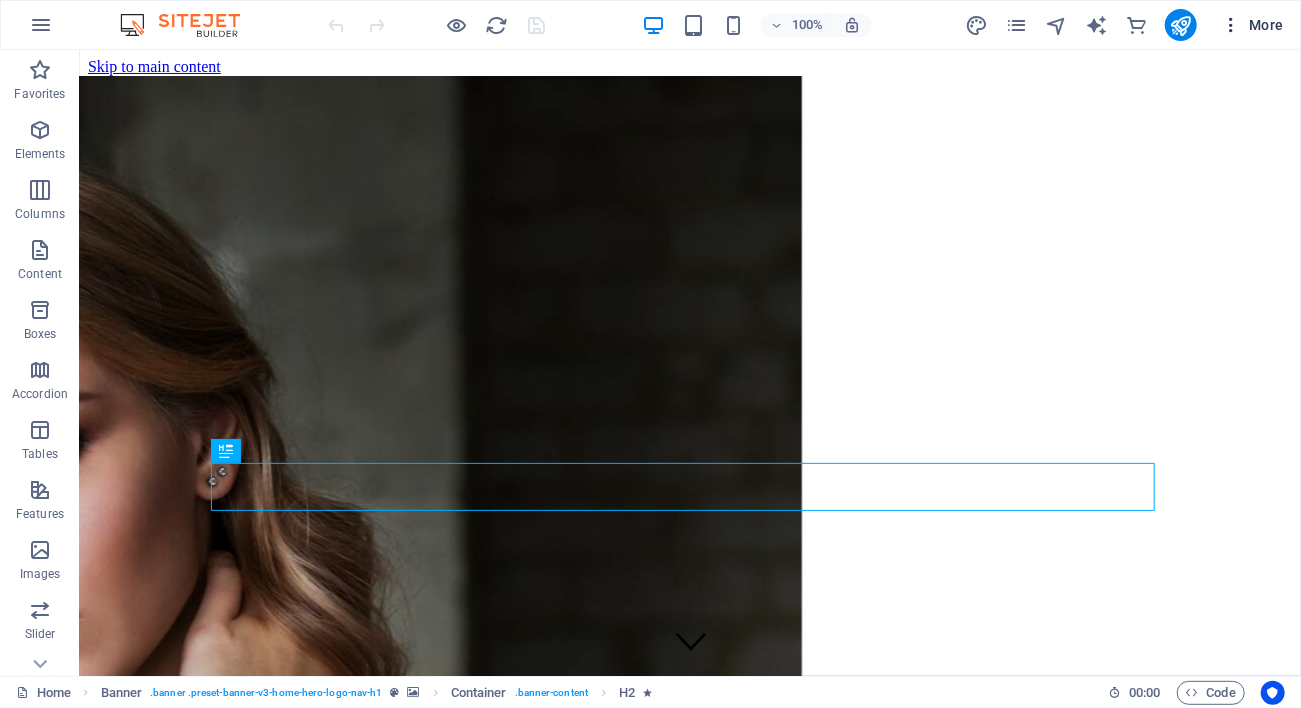 click on "More" at bounding box center (1252, 25) 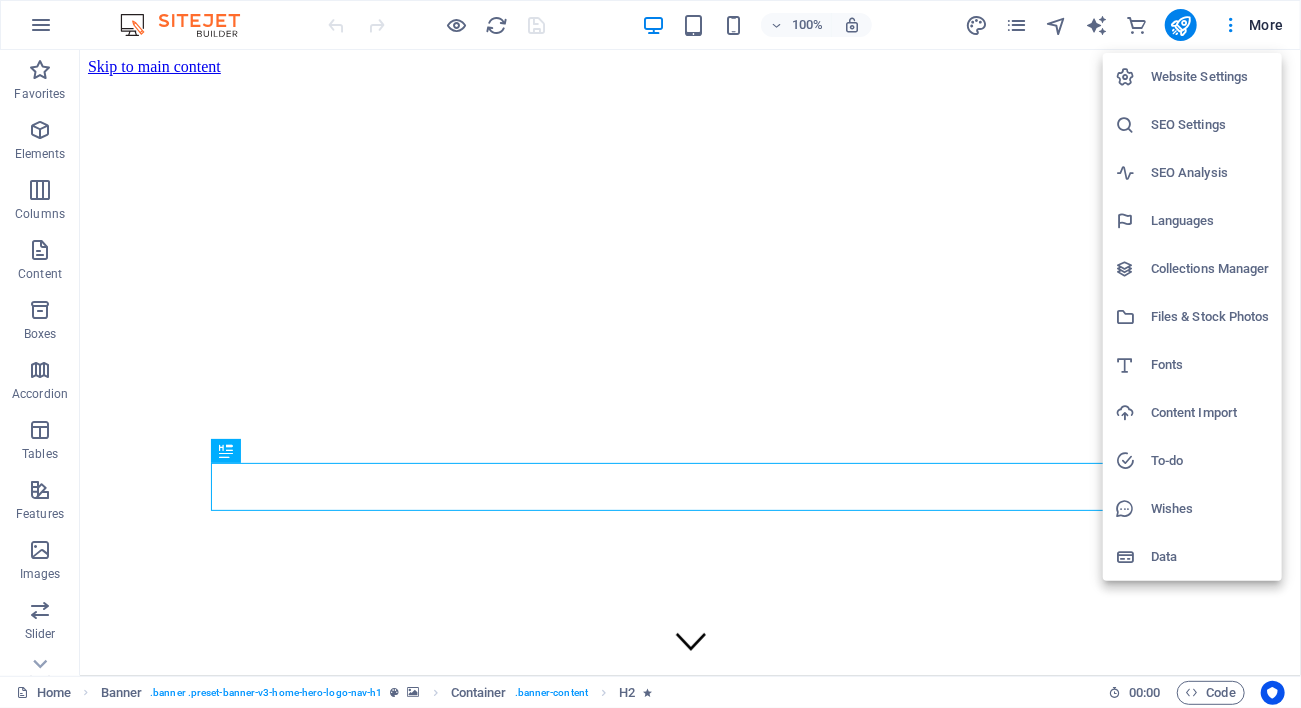 click on "Website Settings" at bounding box center [1210, 77] 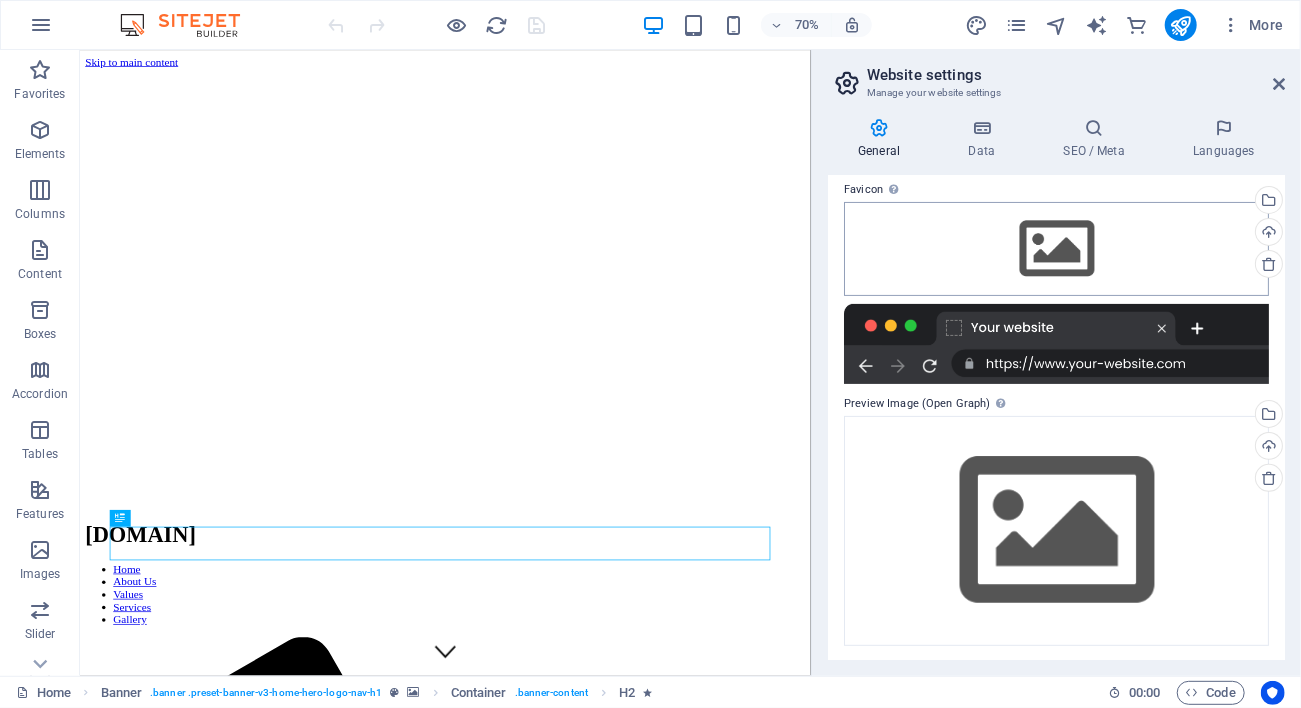 scroll, scrollTop: 0, scrollLeft: 0, axis: both 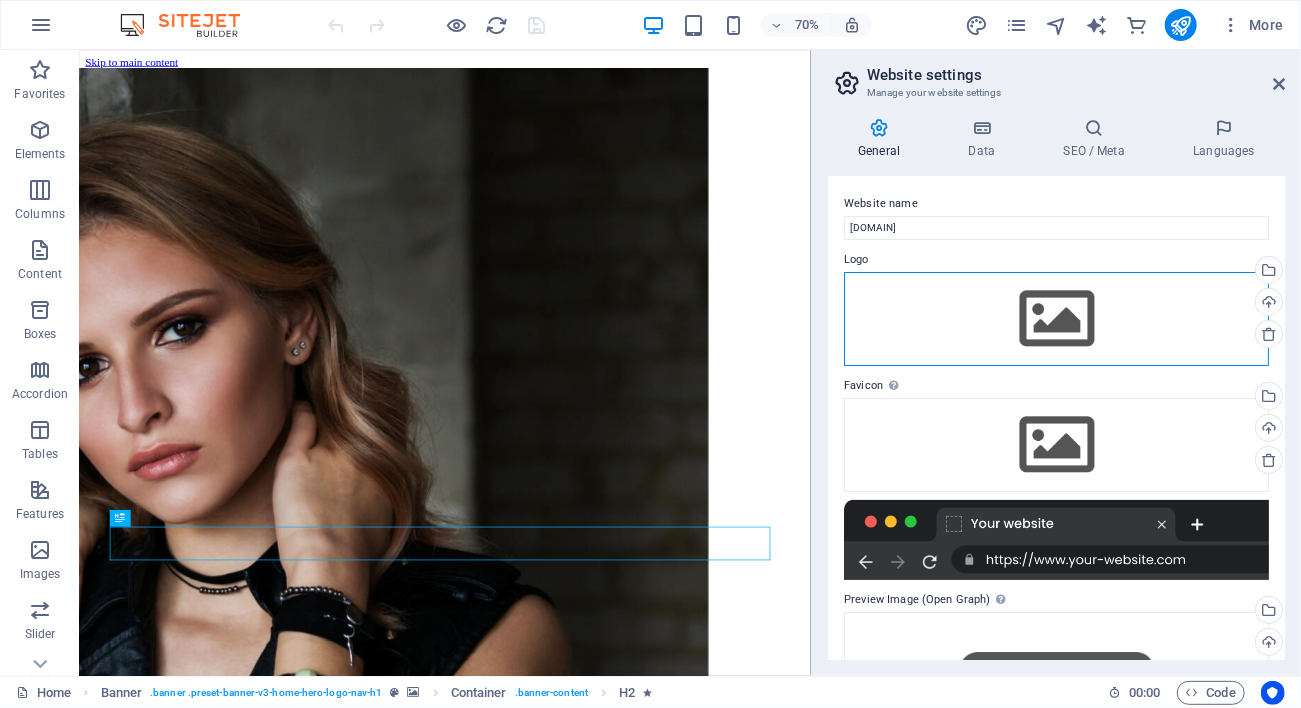 click on "Drag files here, click to choose files or select files from Files or our free stock photos & videos" at bounding box center (1056, 319) 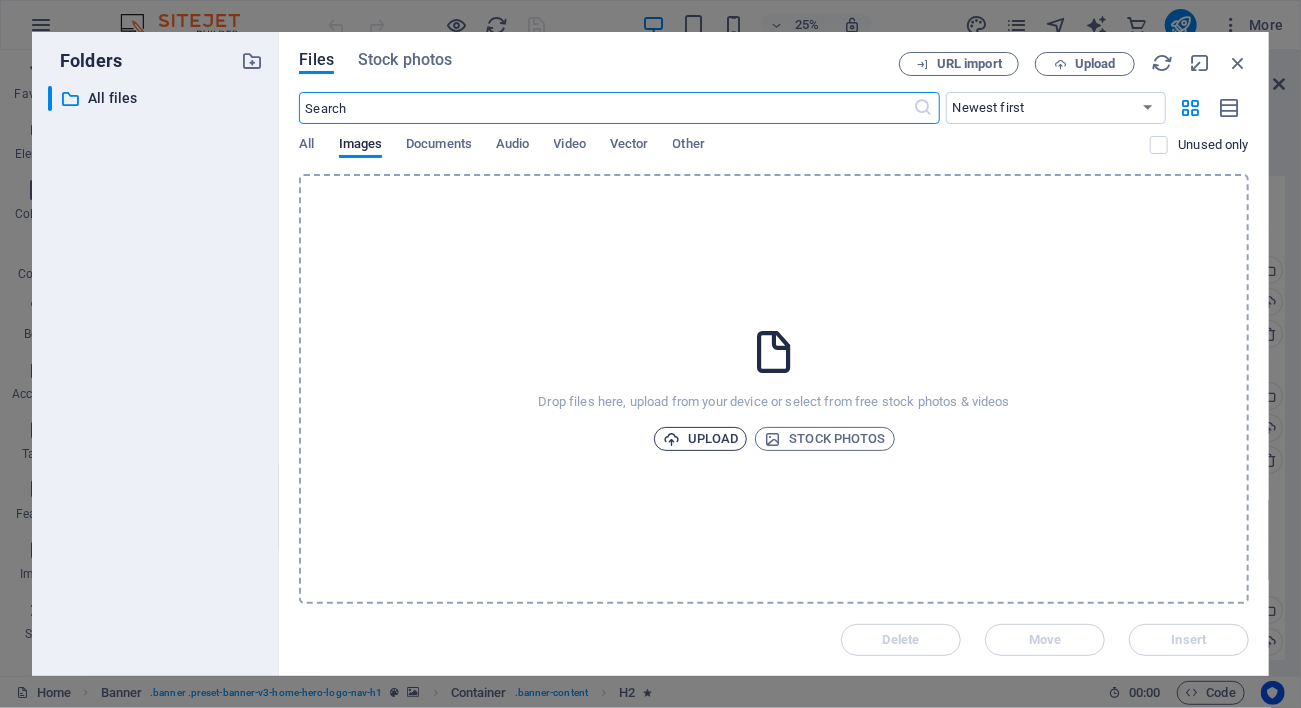 click on "Upload" at bounding box center [701, 439] 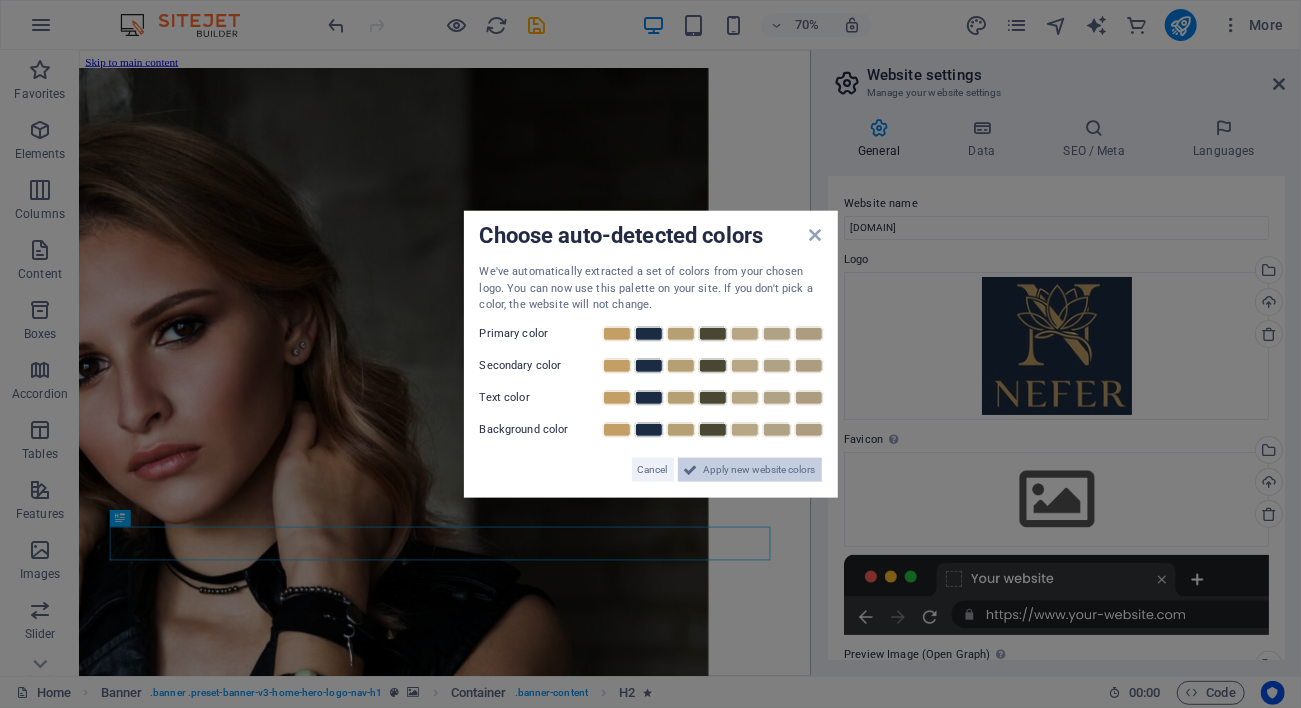 click on "Apply new website colors" at bounding box center [760, 469] 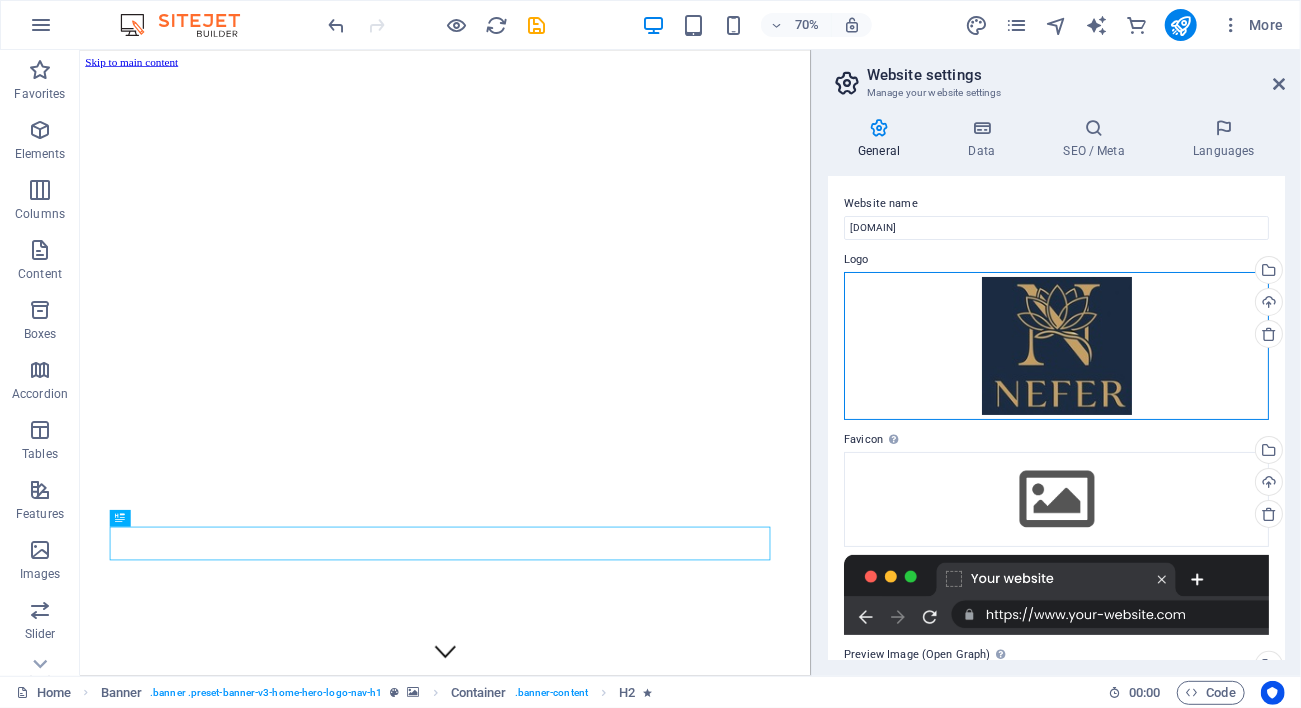 click on "Drag files here, click to choose files or select files from Files or our free stock photos & videos" at bounding box center (1056, 346) 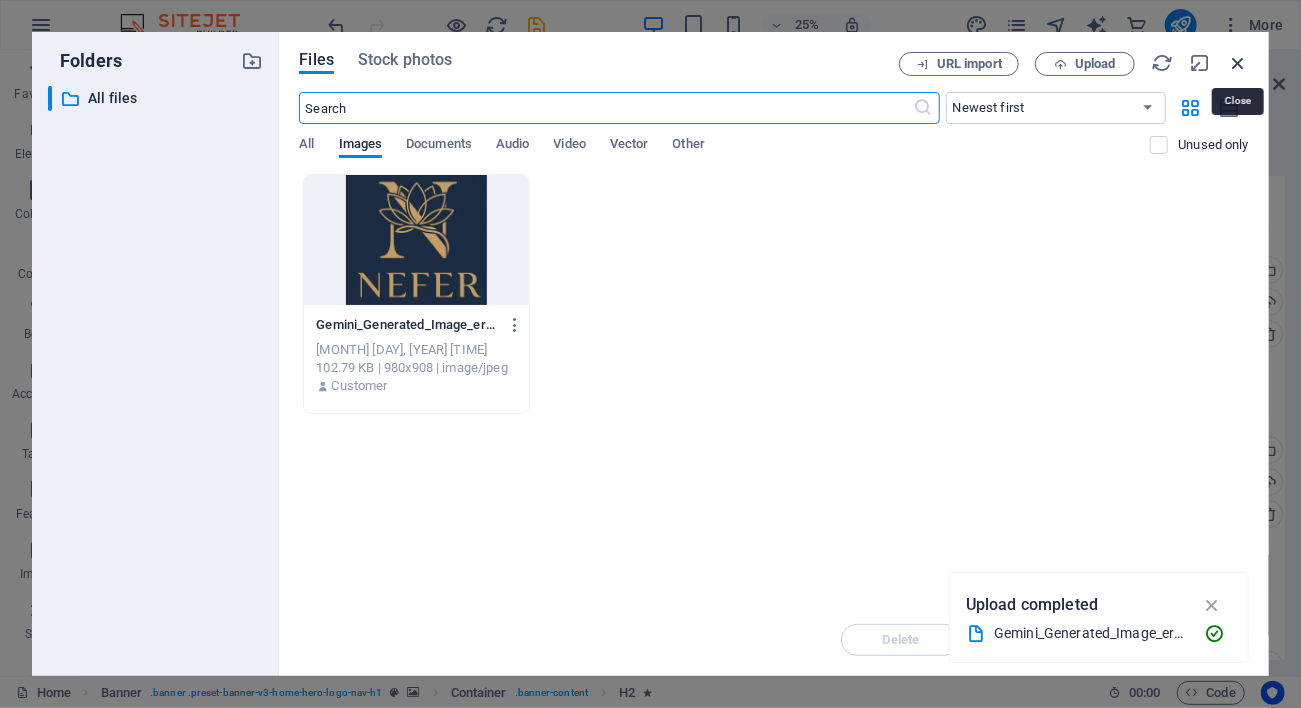 click at bounding box center [1238, 63] 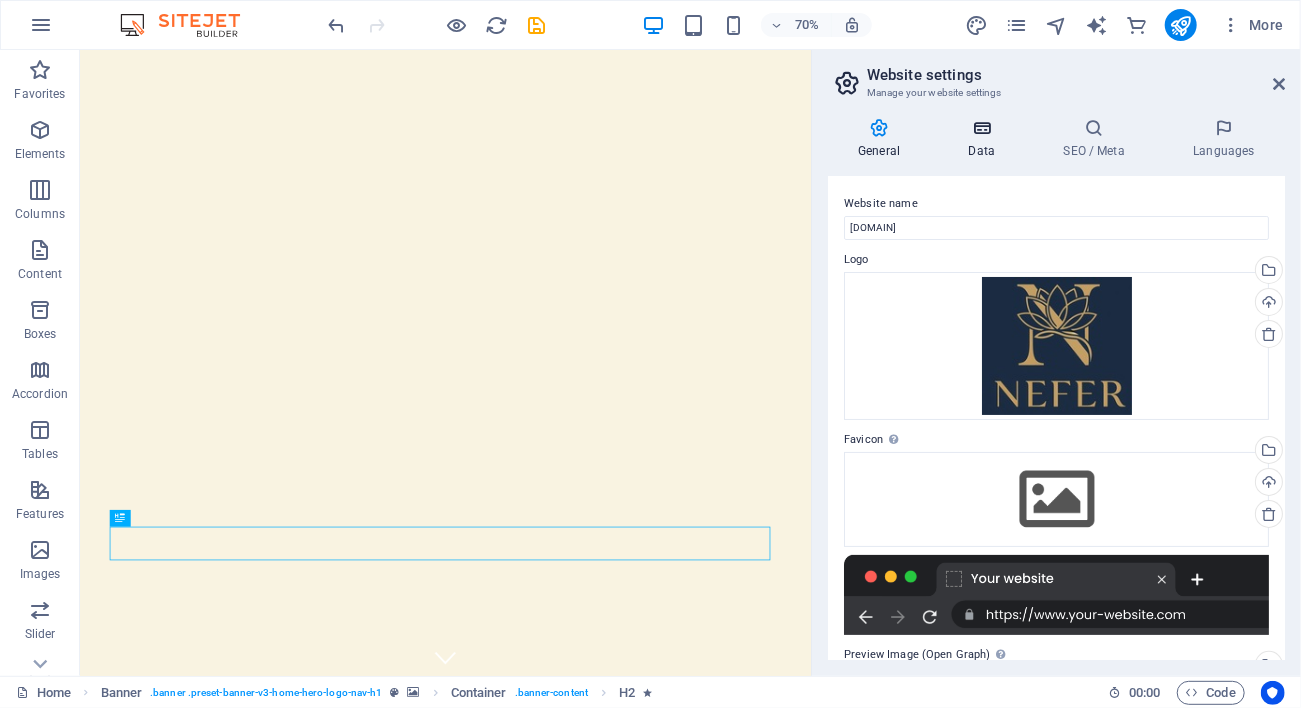 click on "Data" at bounding box center (985, 139) 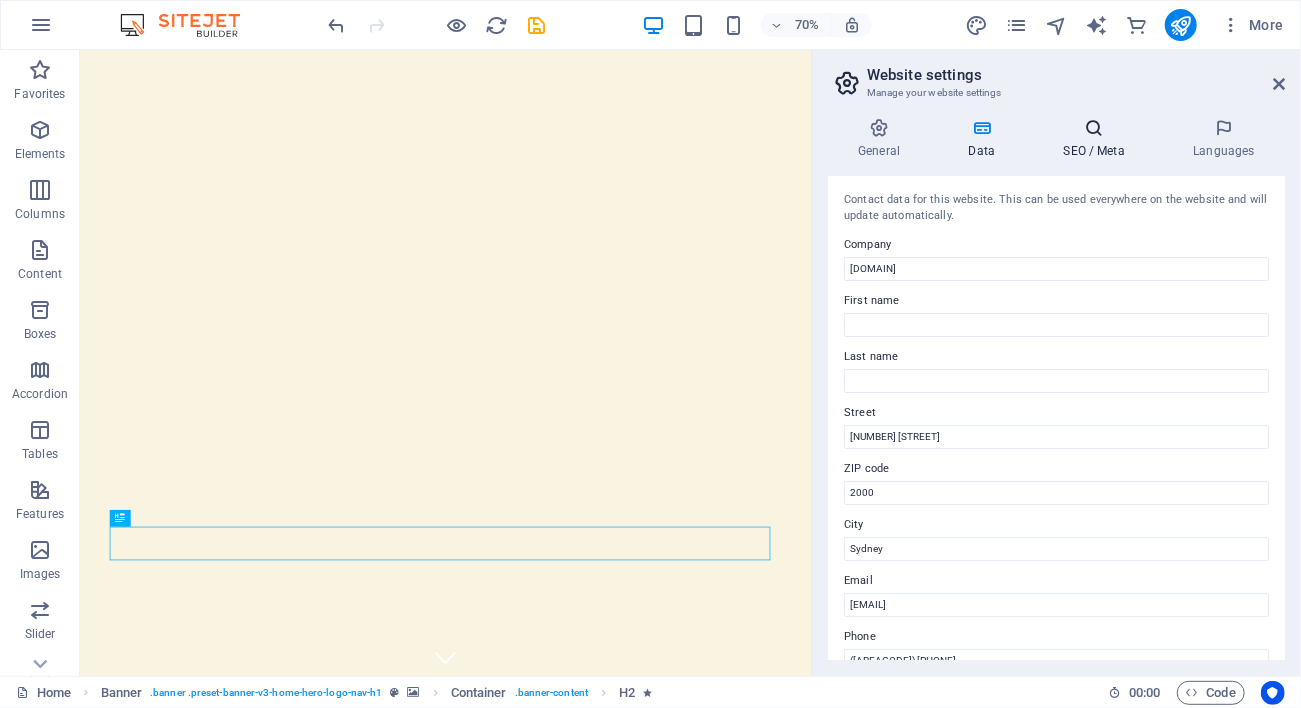 click on "SEO / Meta" at bounding box center (1098, 139) 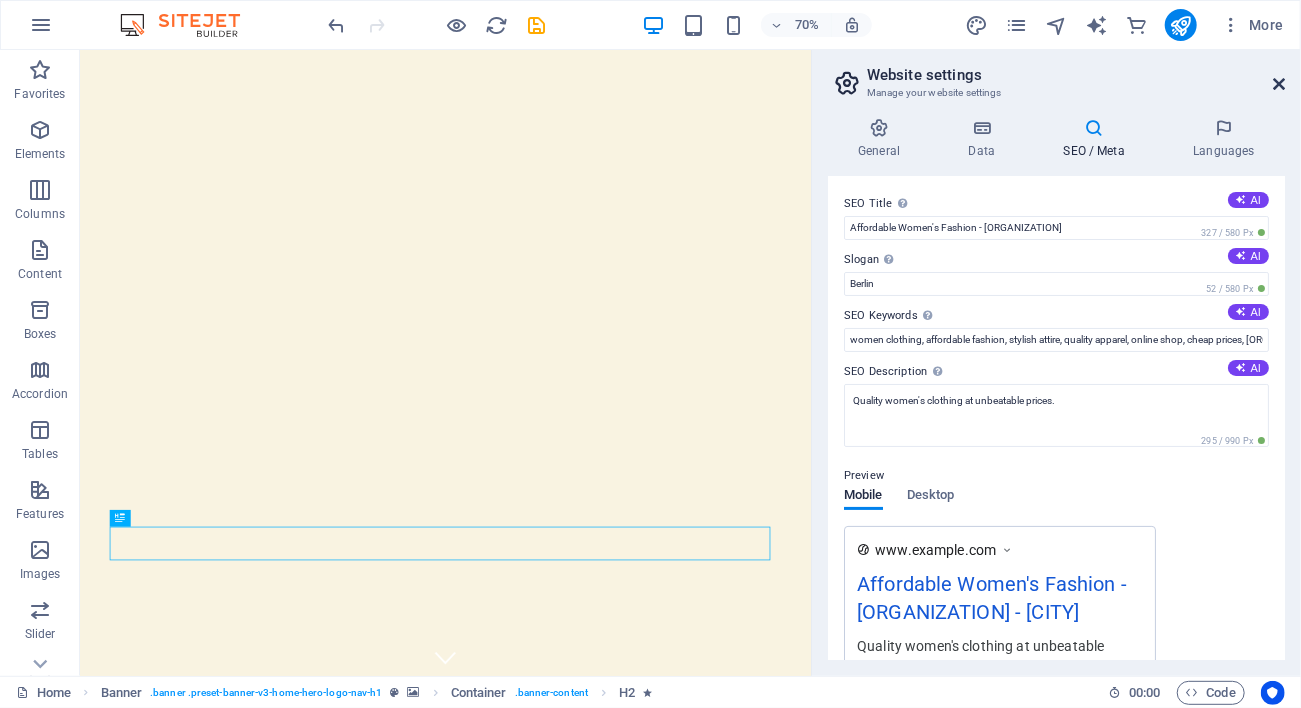 click at bounding box center [1279, 84] 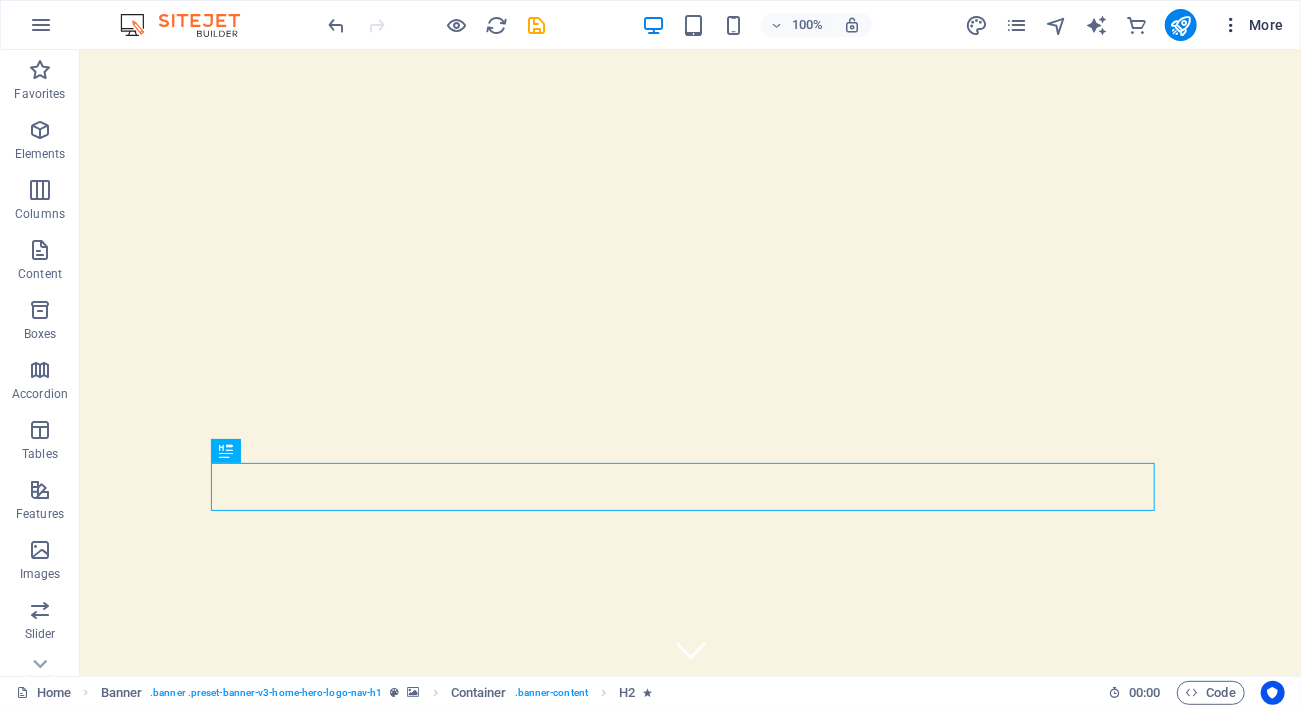 click on "More" at bounding box center (1252, 25) 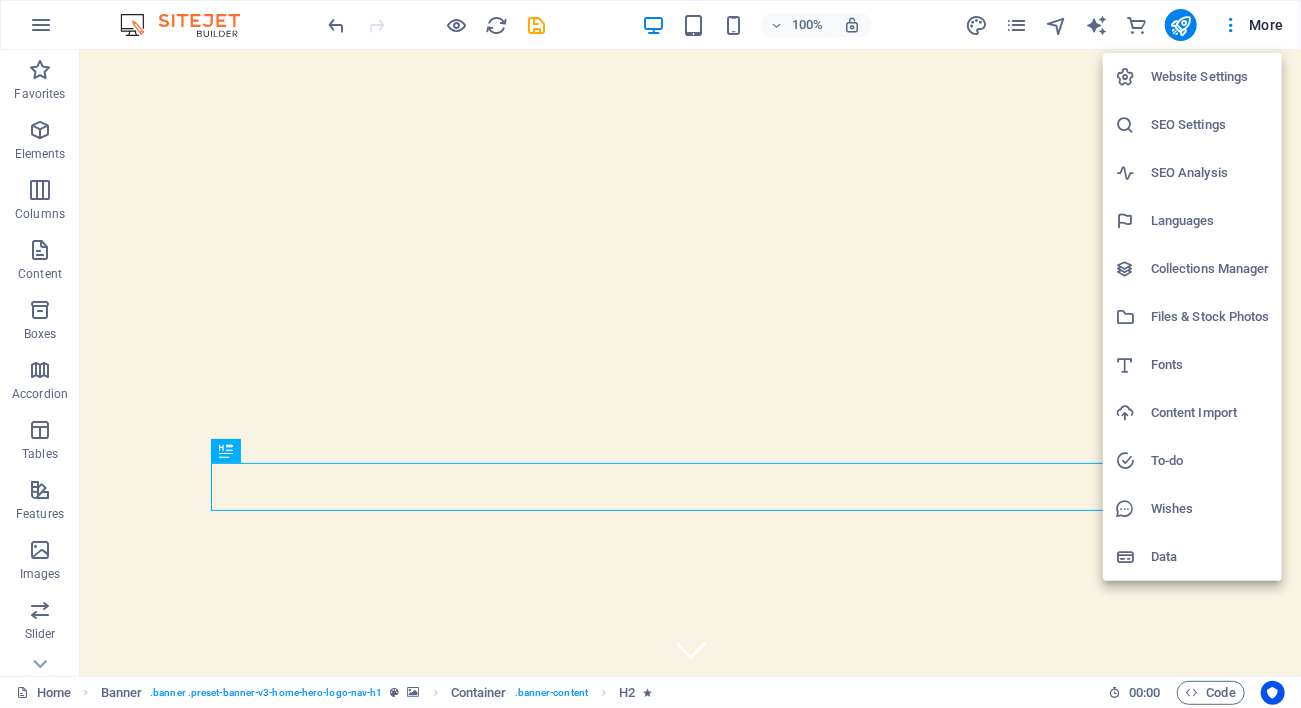 click on "SEO Settings" at bounding box center (1192, 125) 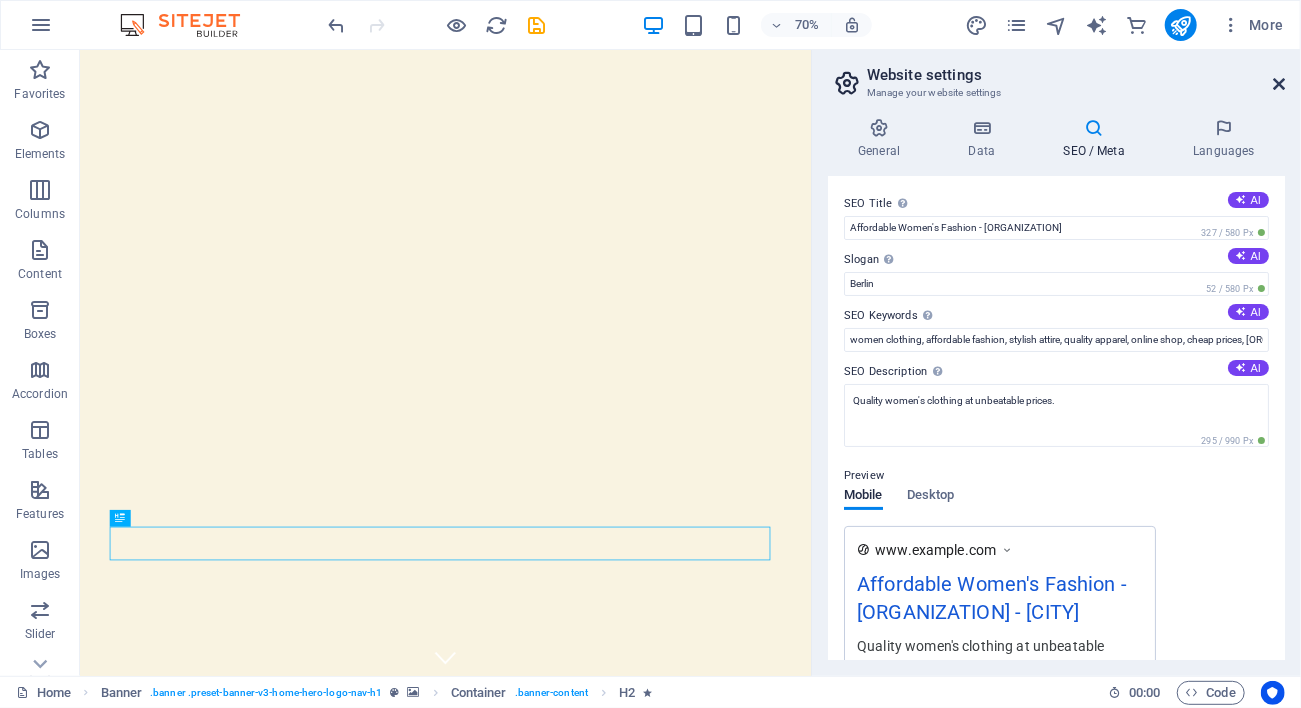 click at bounding box center [1279, 84] 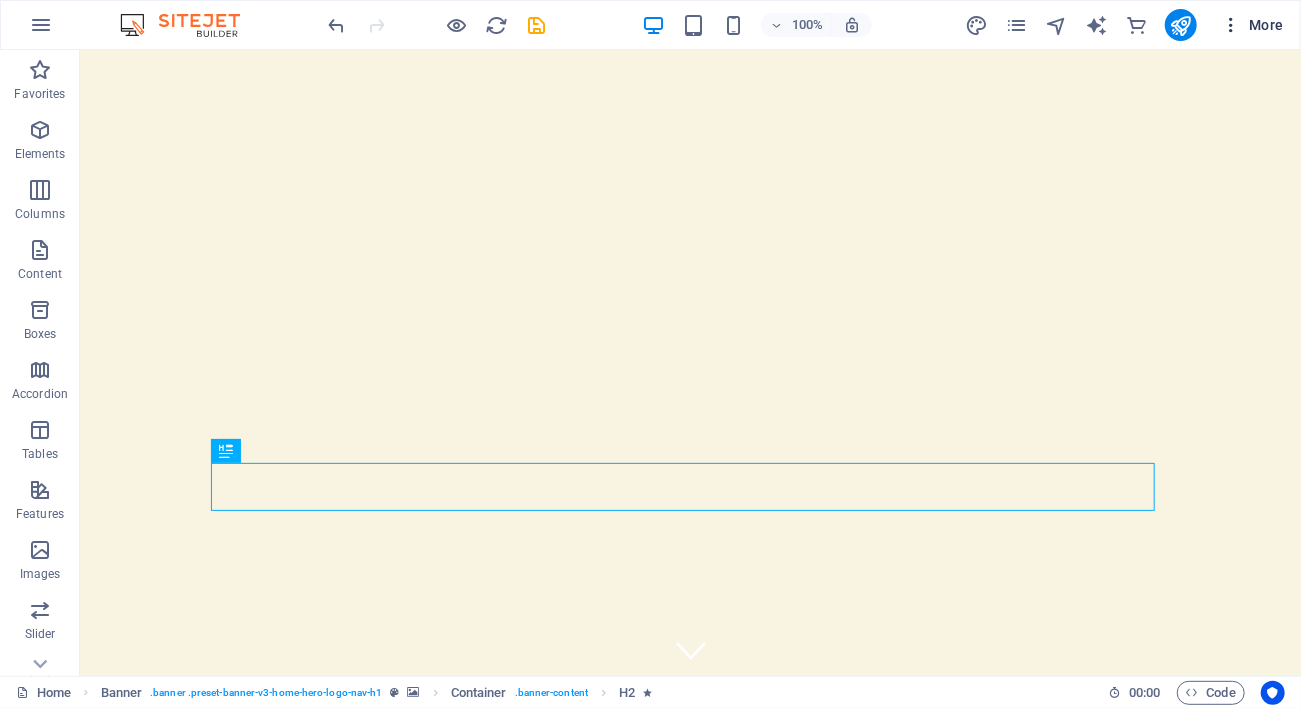 click on "More" at bounding box center [1252, 25] 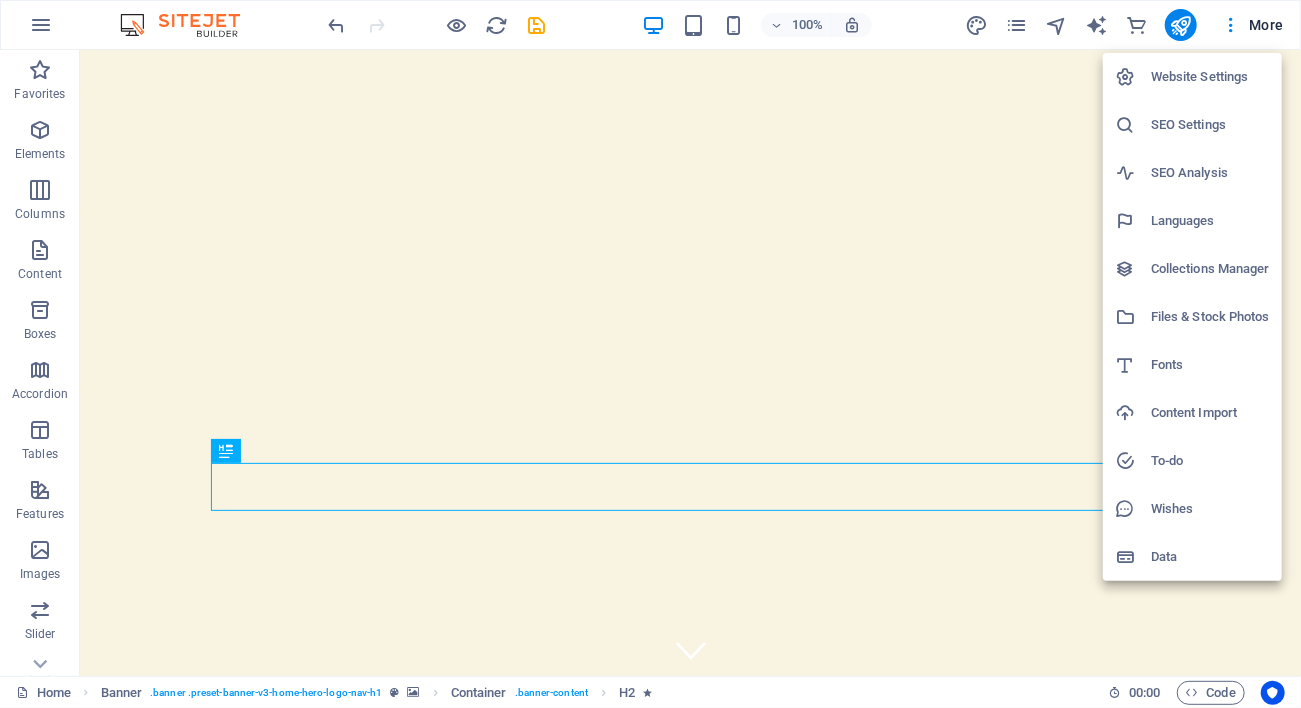 click on "SEO Analysis" at bounding box center (1210, 173) 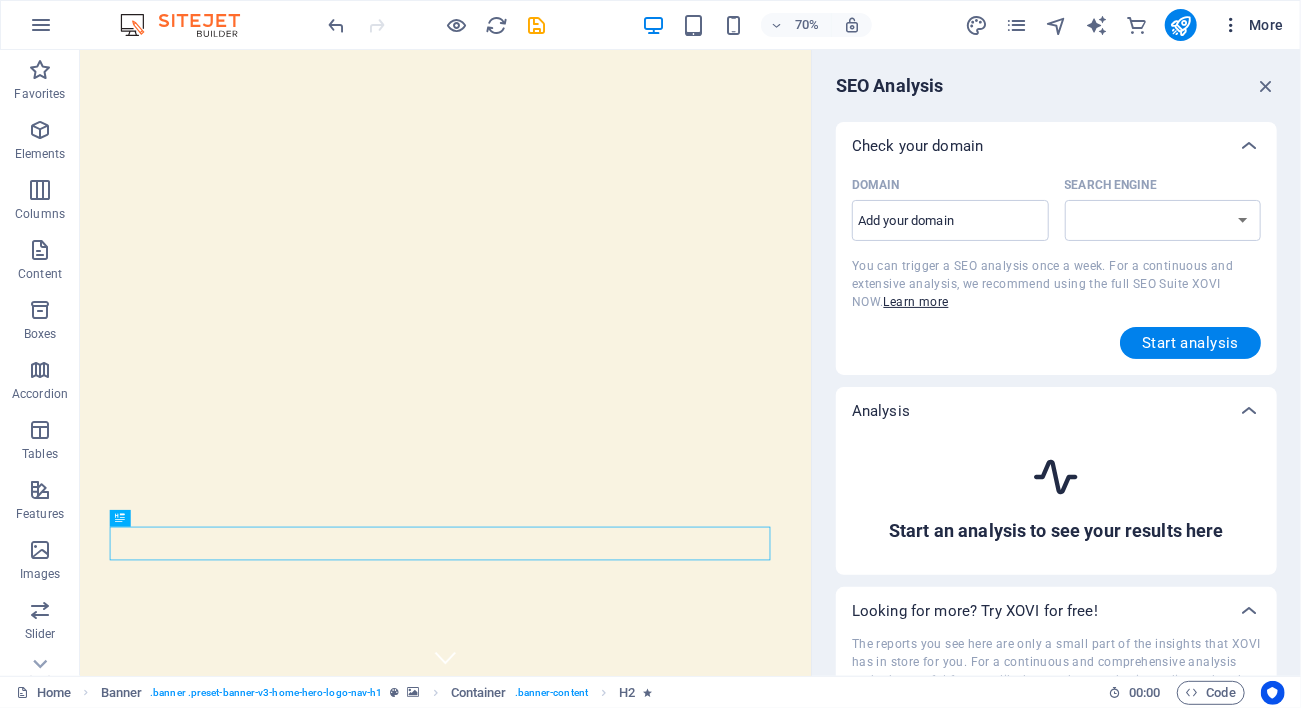 select on "google.com" 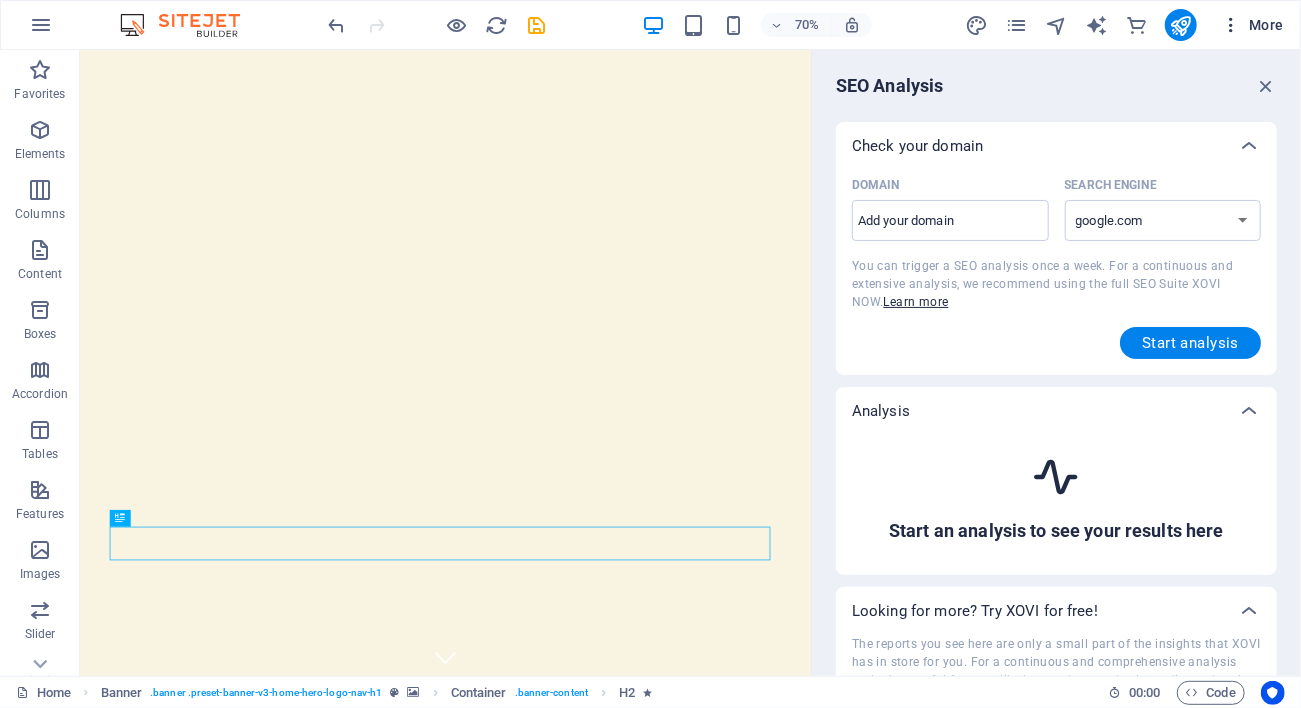click on "More" at bounding box center [1252, 25] 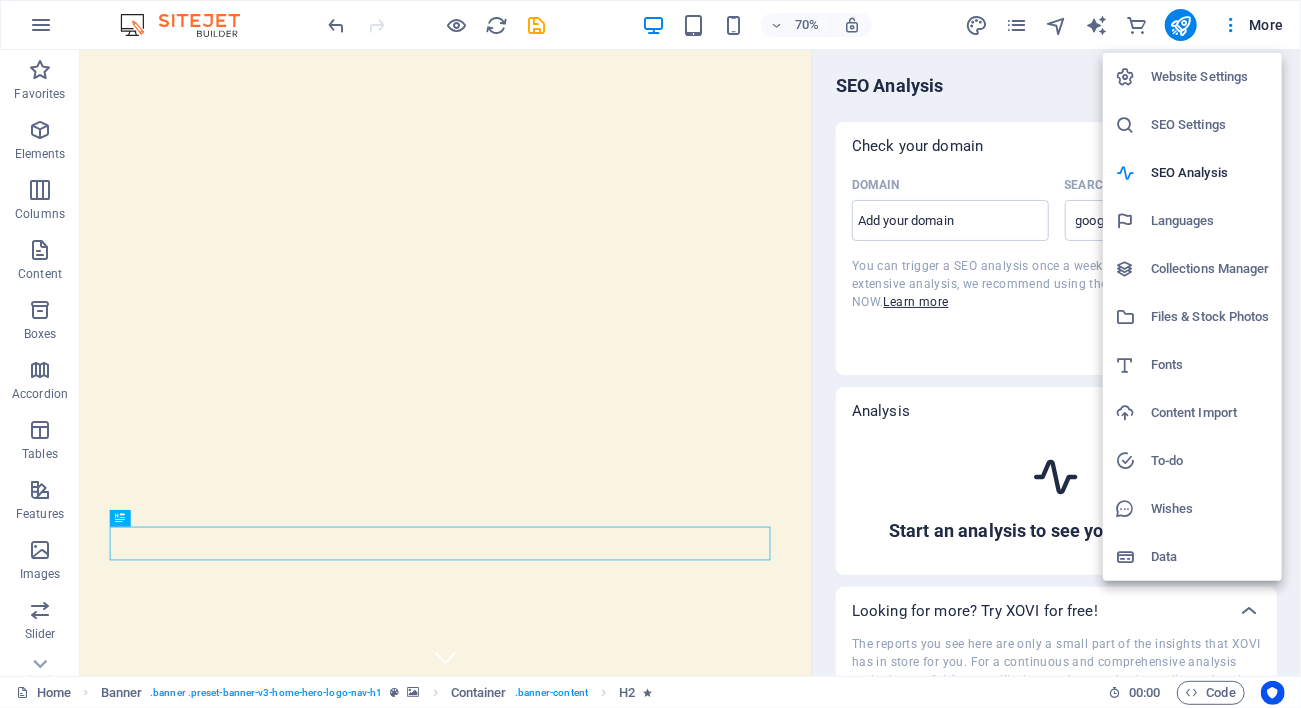 click on "Data" at bounding box center (1210, 557) 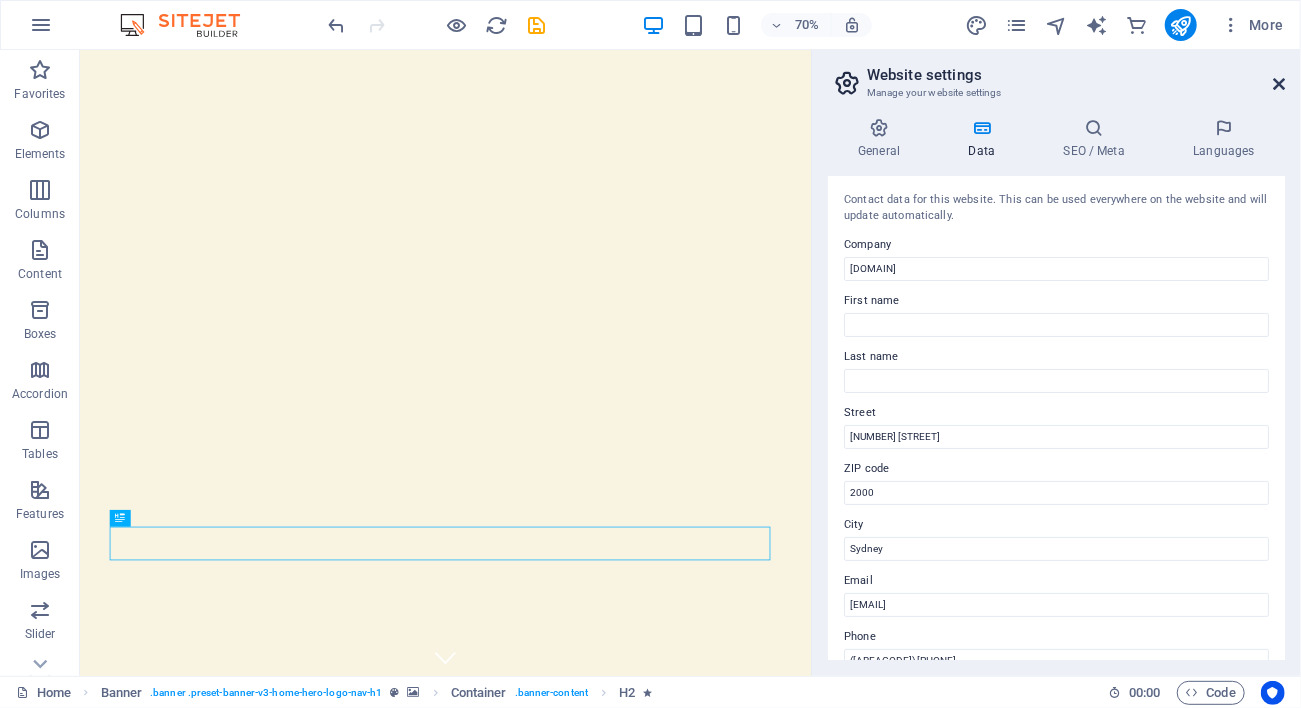 click at bounding box center [1279, 84] 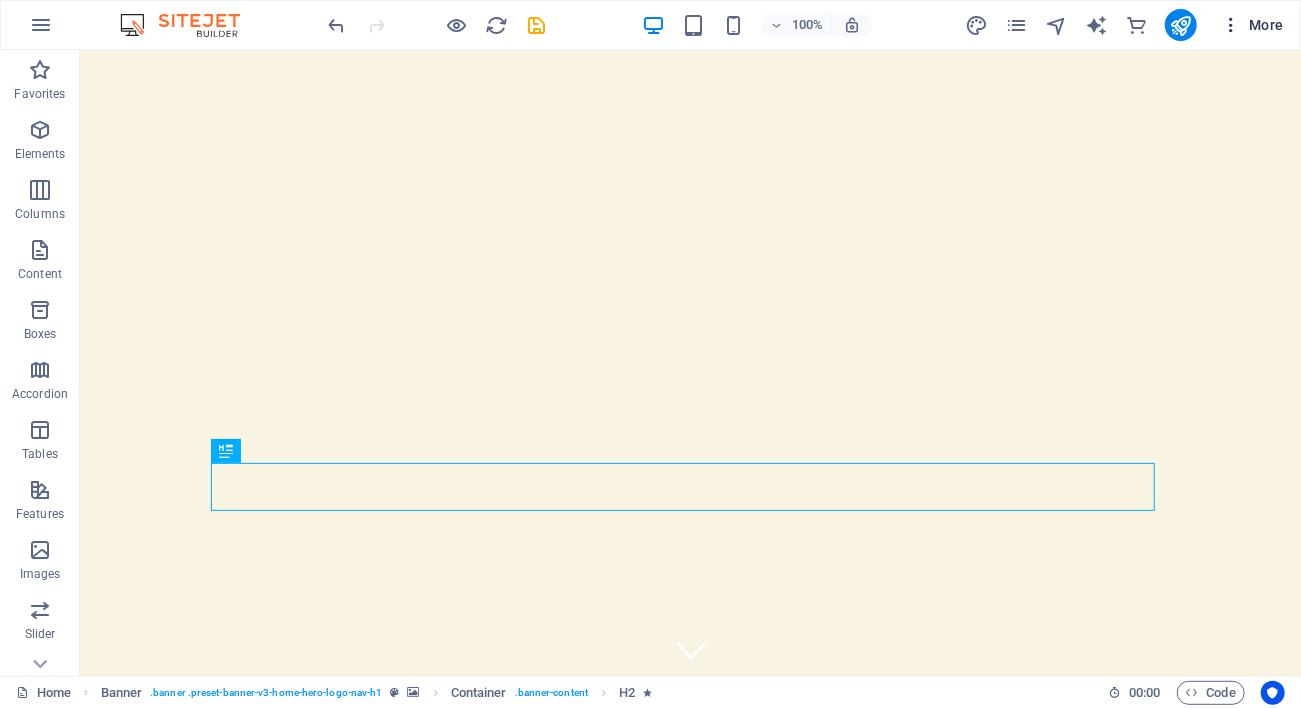 click on "More" at bounding box center (1252, 25) 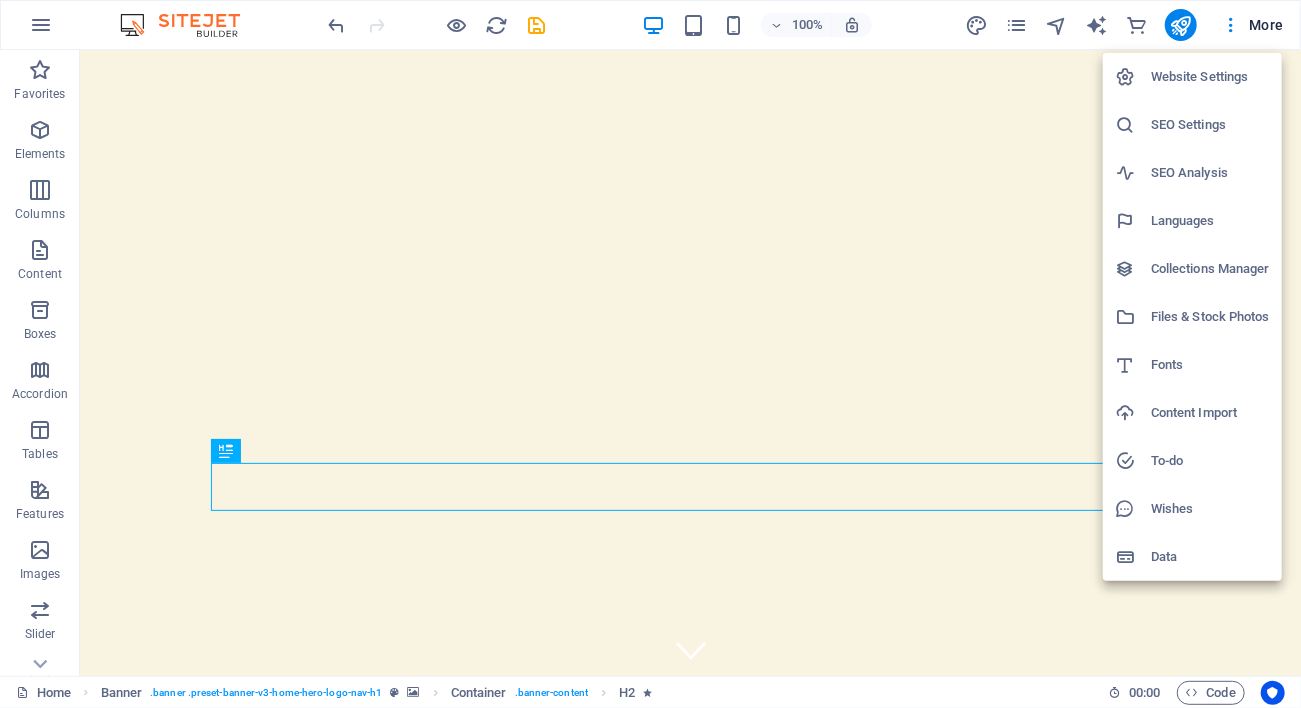 click at bounding box center (650, 354) 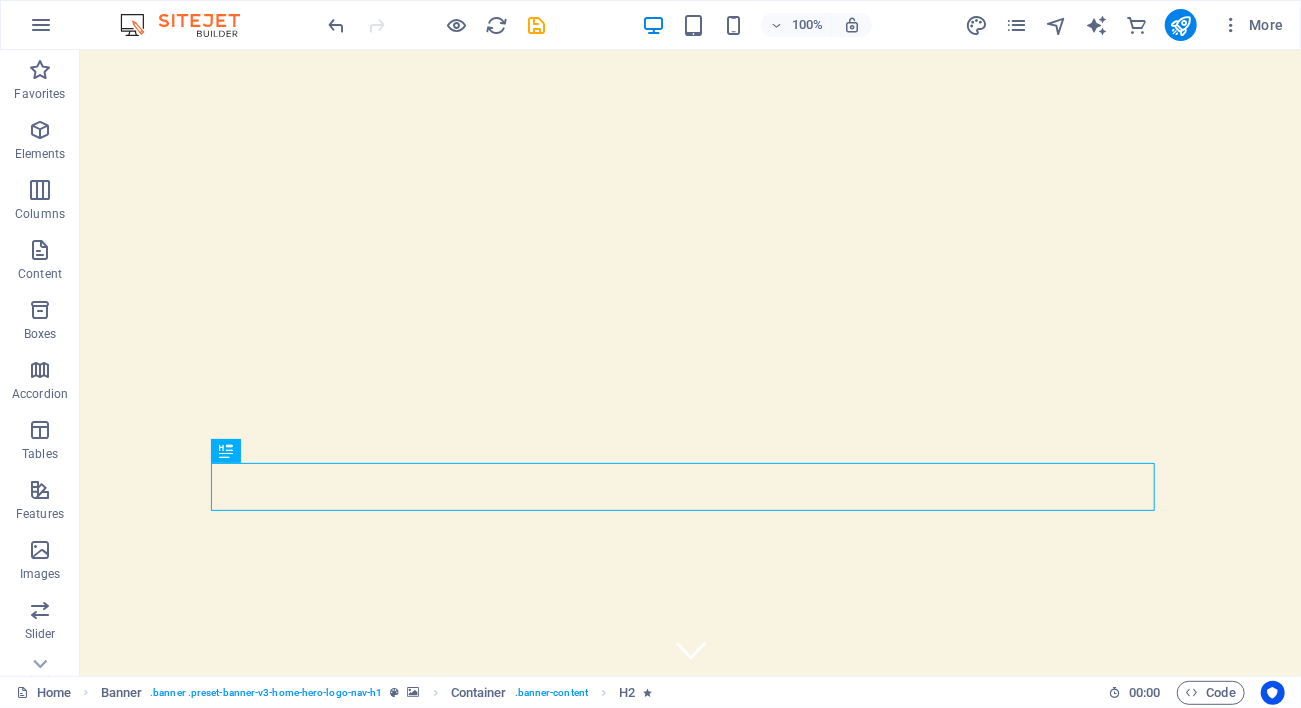 click 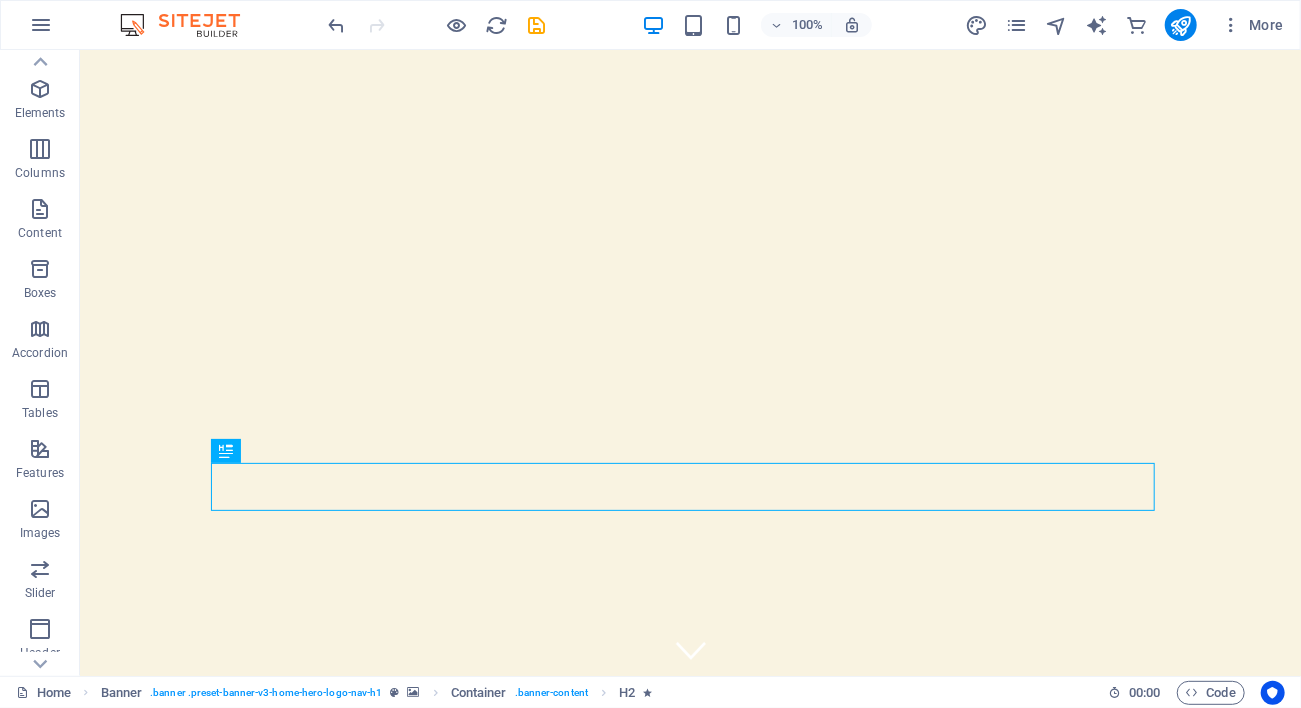 scroll, scrollTop: 0, scrollLeft: 0, axis: both 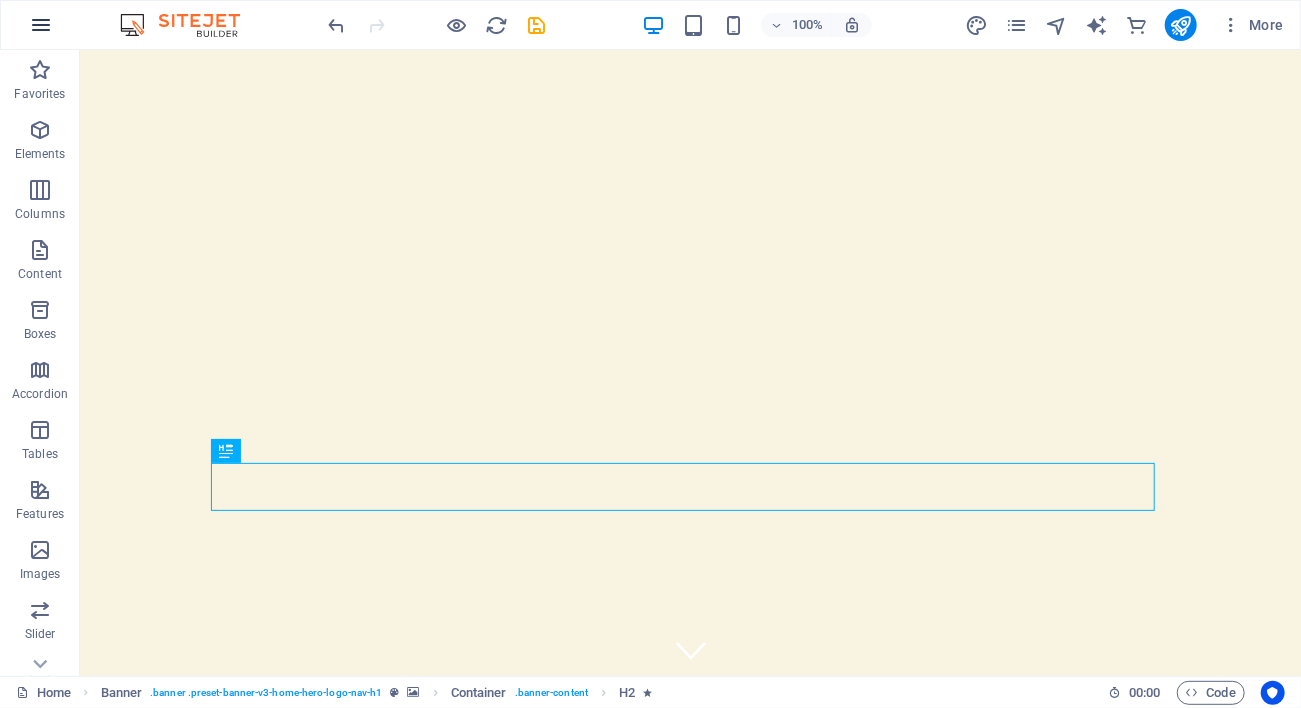 click at bounding box center [41, 25] 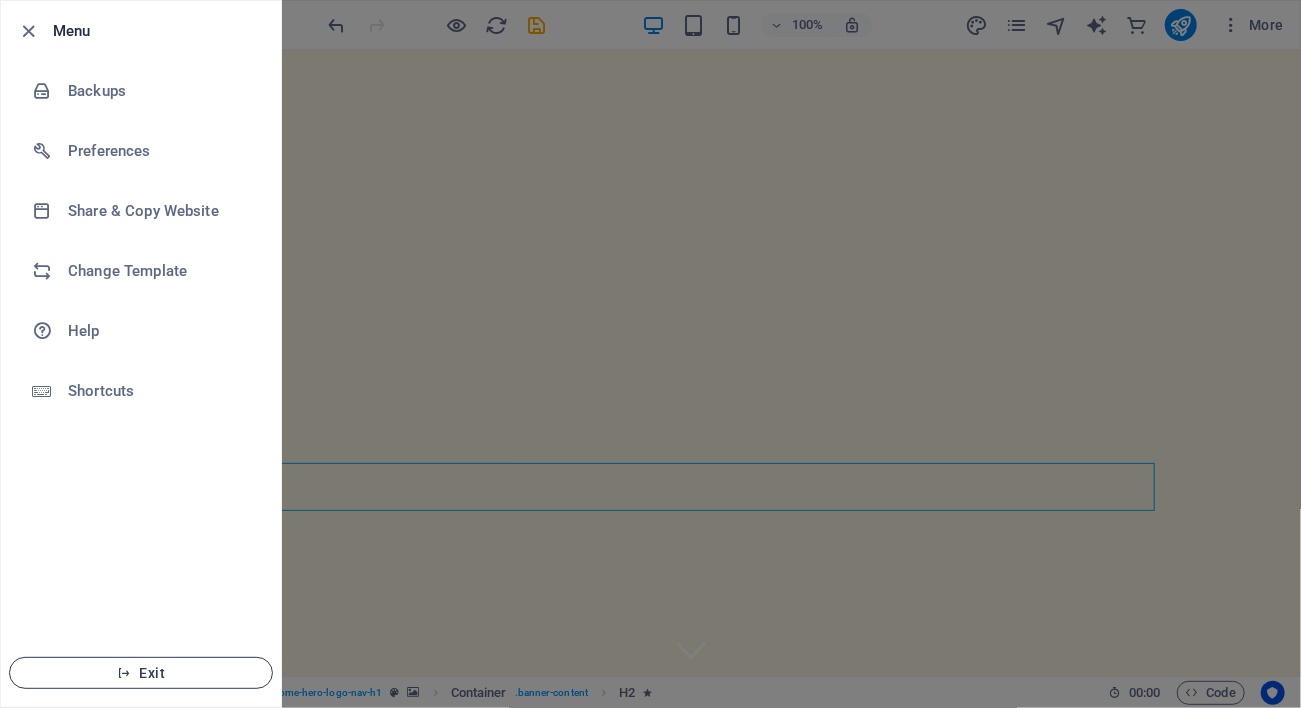 click on "Exit" at bounding box center [141, 673] 